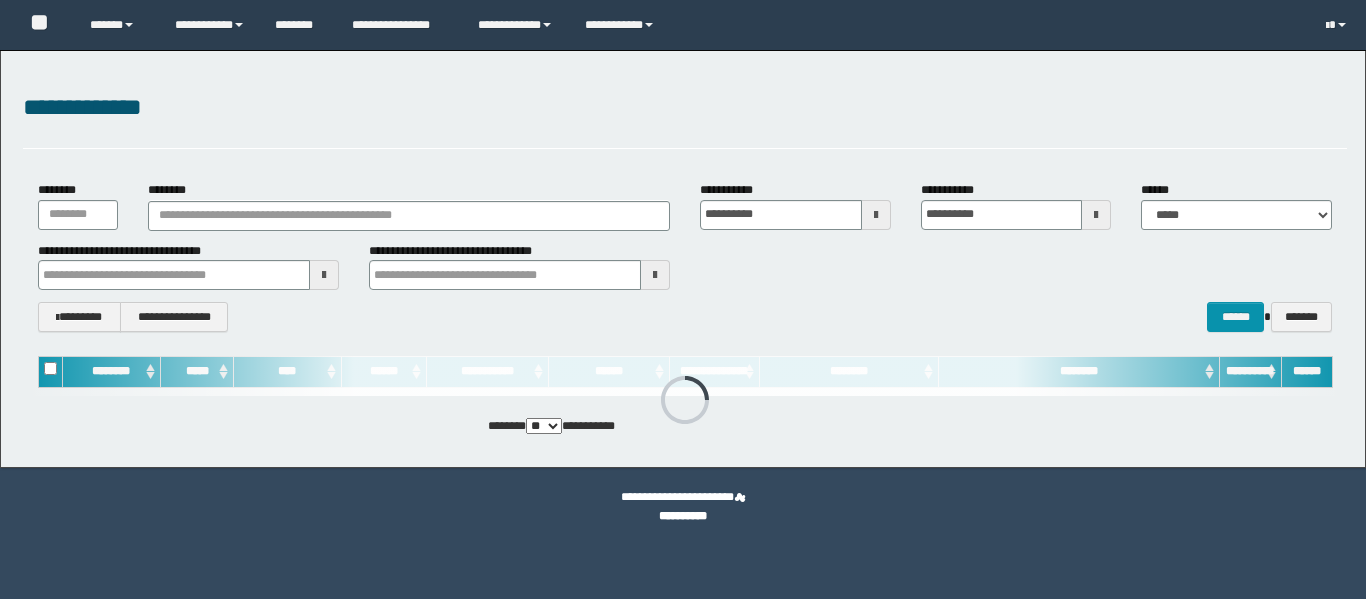 scroll, scrollTop: 0, scrollLeft: 0, axis: both 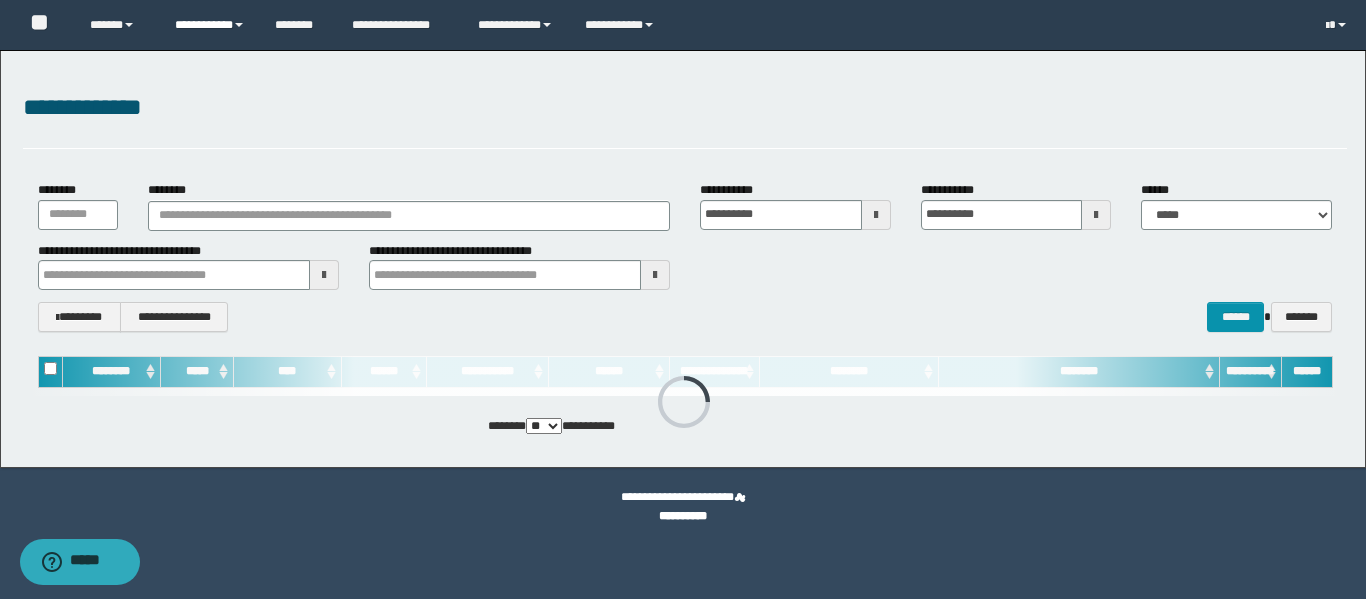 click on "**********" at bounding box center (210, 25) 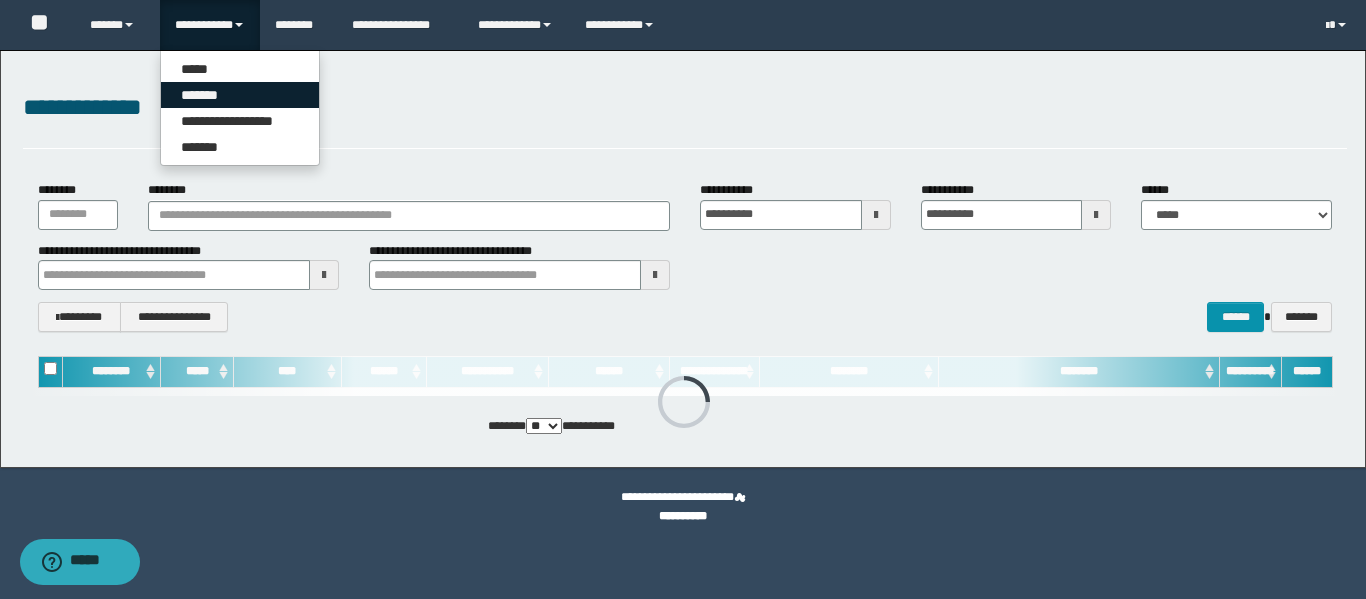 click on "*******" at bounding box center [240, 95] 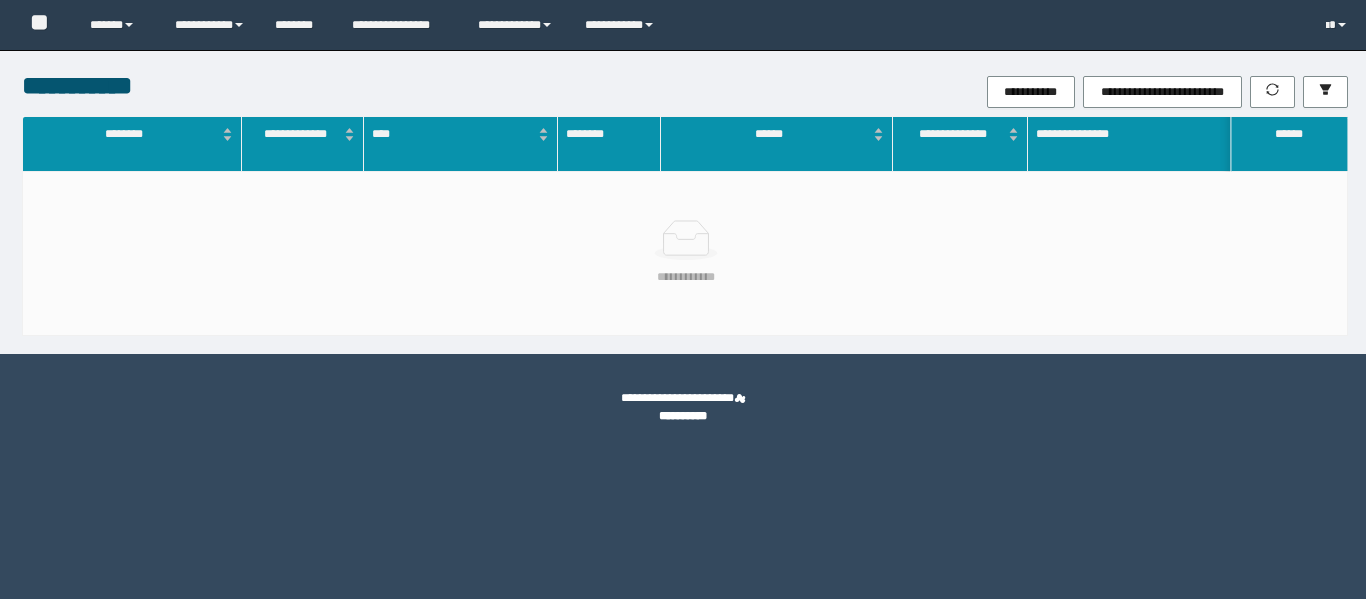scroll, scrollTop: 0, scrollLeft: 0, axis: both 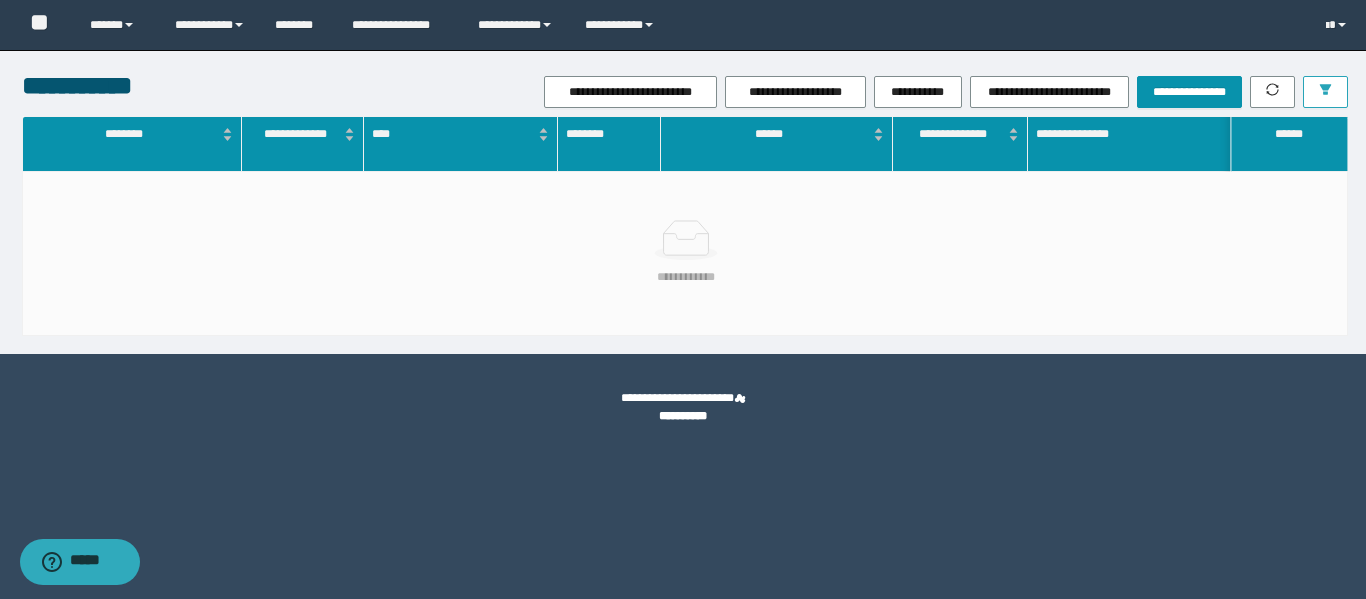 drag, startPoint x: 1329, startPoint y: 78, endPoint x: 1327, endPoint y: 88, distance: 10.198039 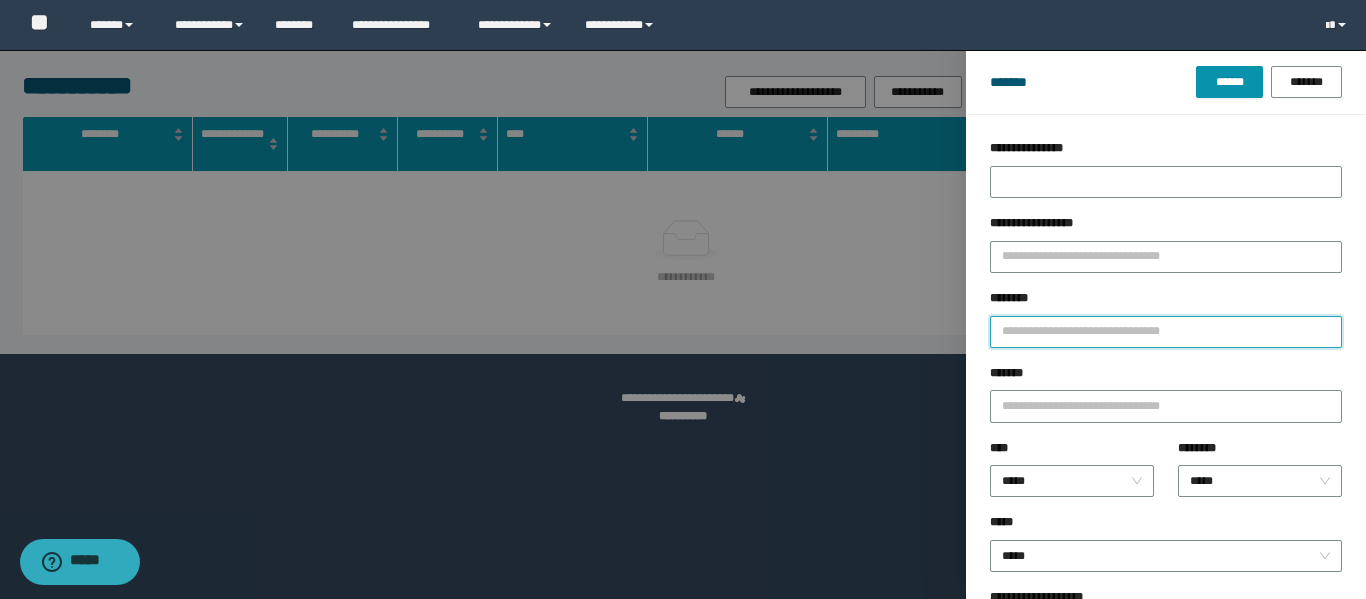 click on "********" at bounding box center (1166, 332) 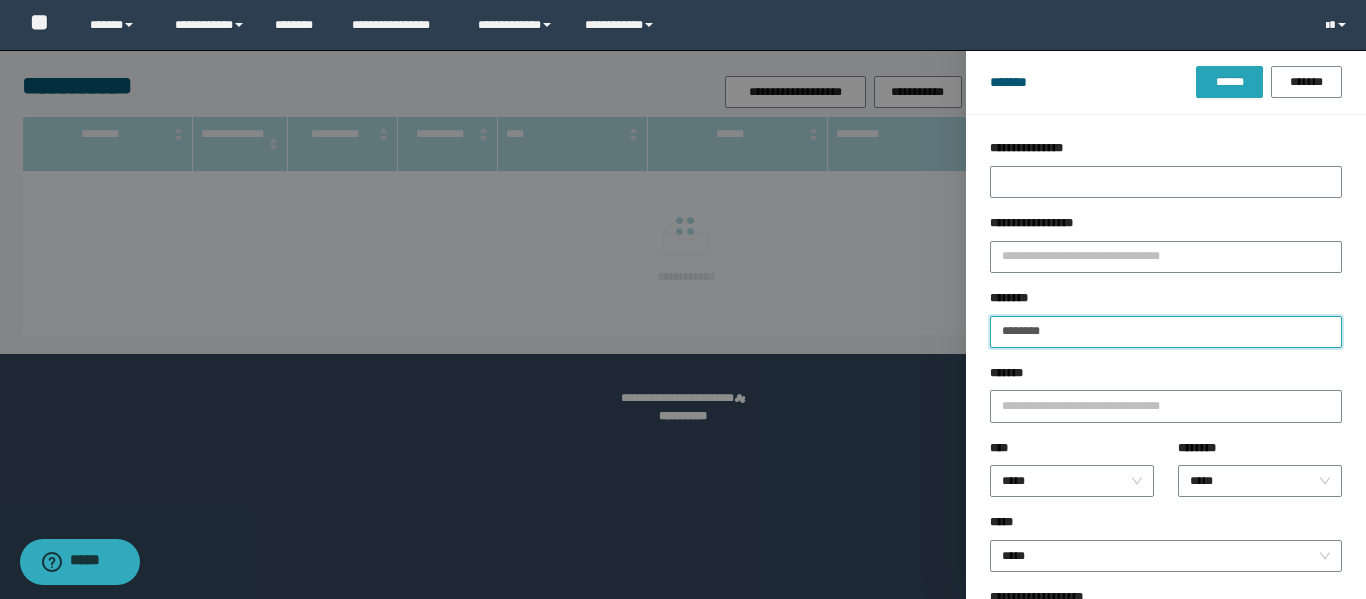 type on "********" 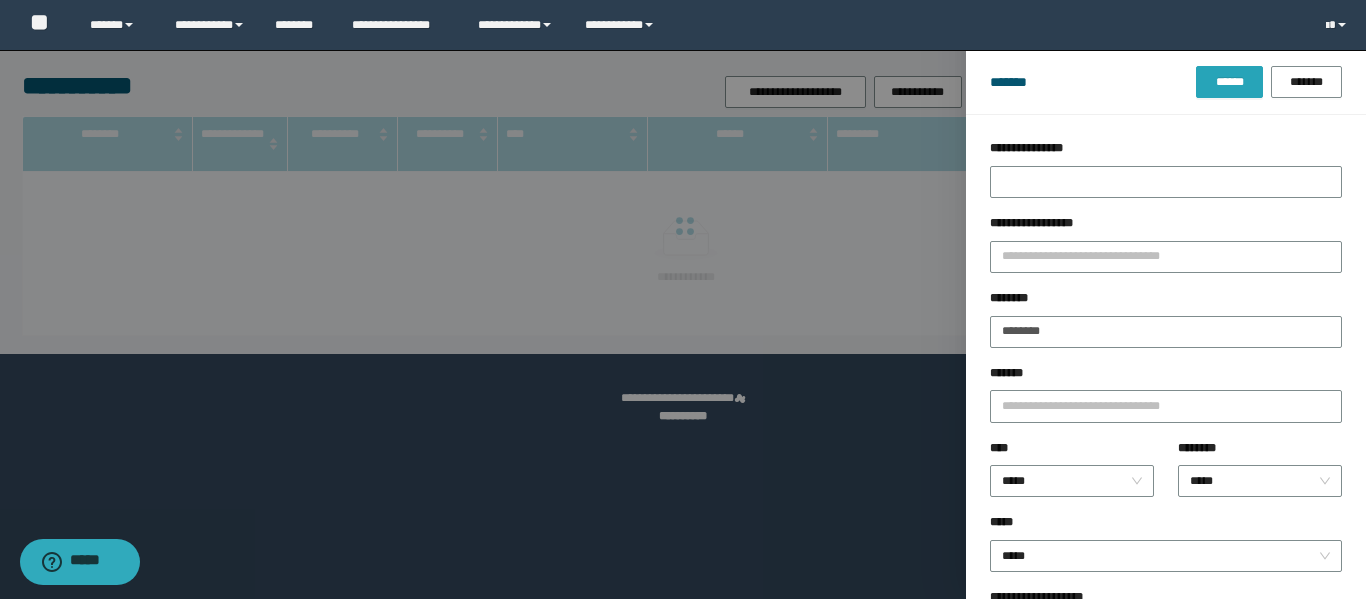 click on "******" at bounding box center (1229, 82) 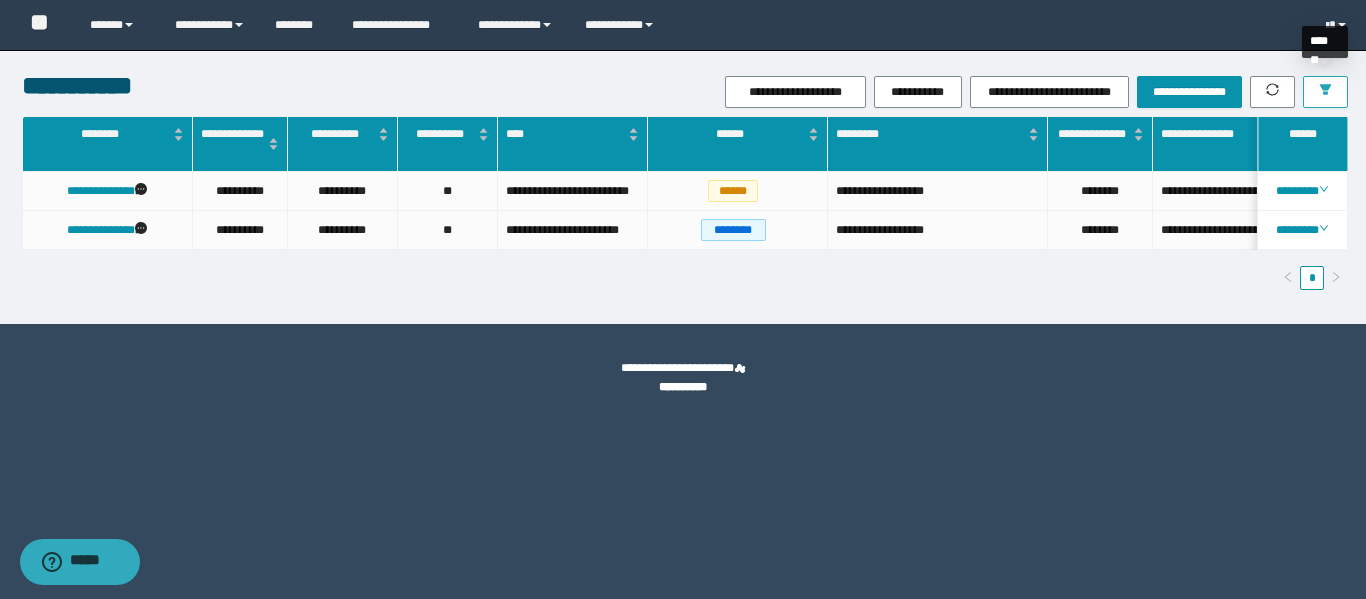click 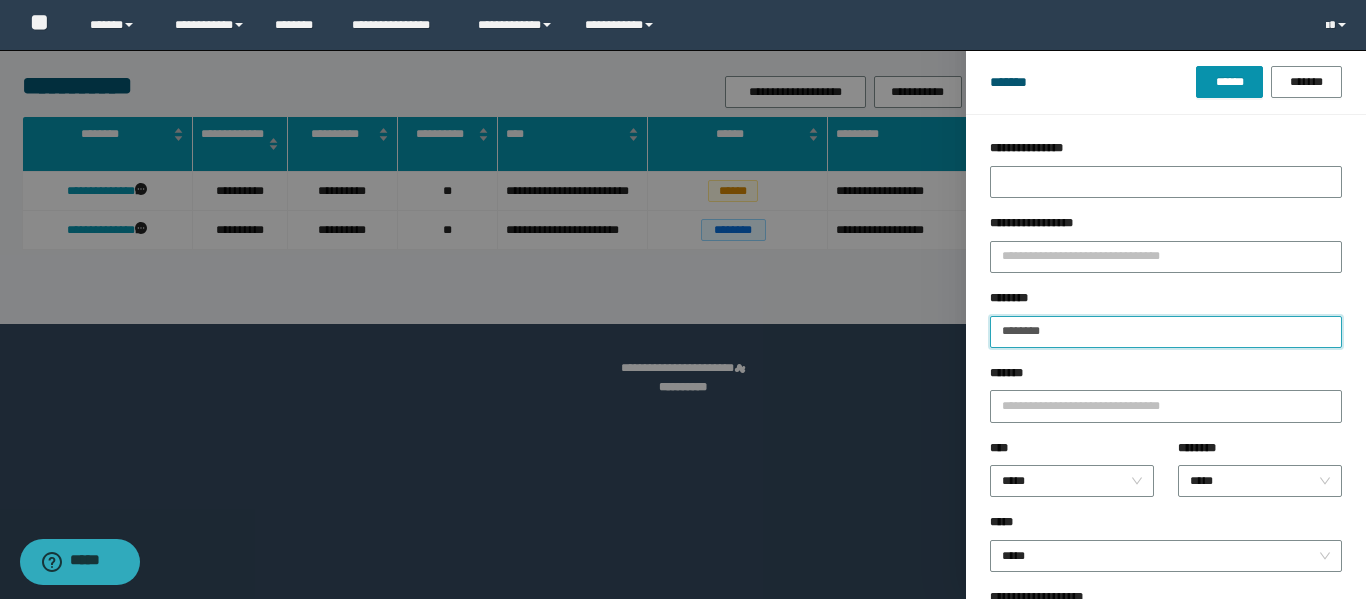 drag, startPoint x: 1074, startPoint y: 340, endPoint x: 708, endPoint y: 274, distance: 371.9032 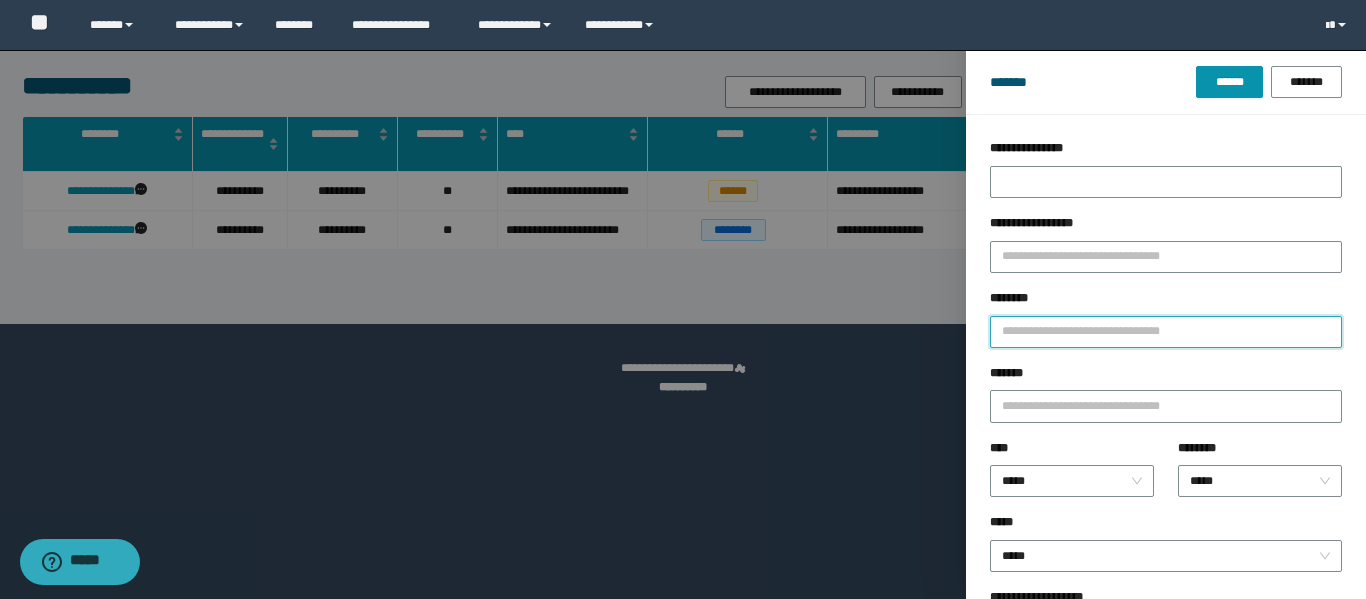 paste on "********" 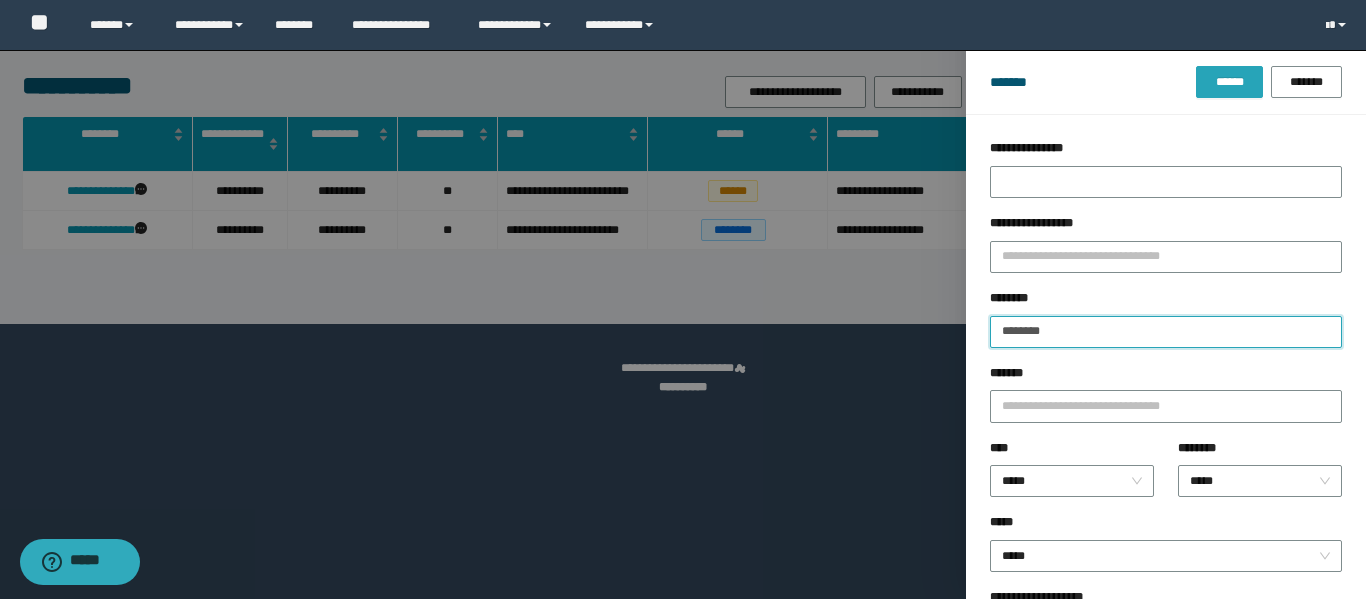 type on "********" 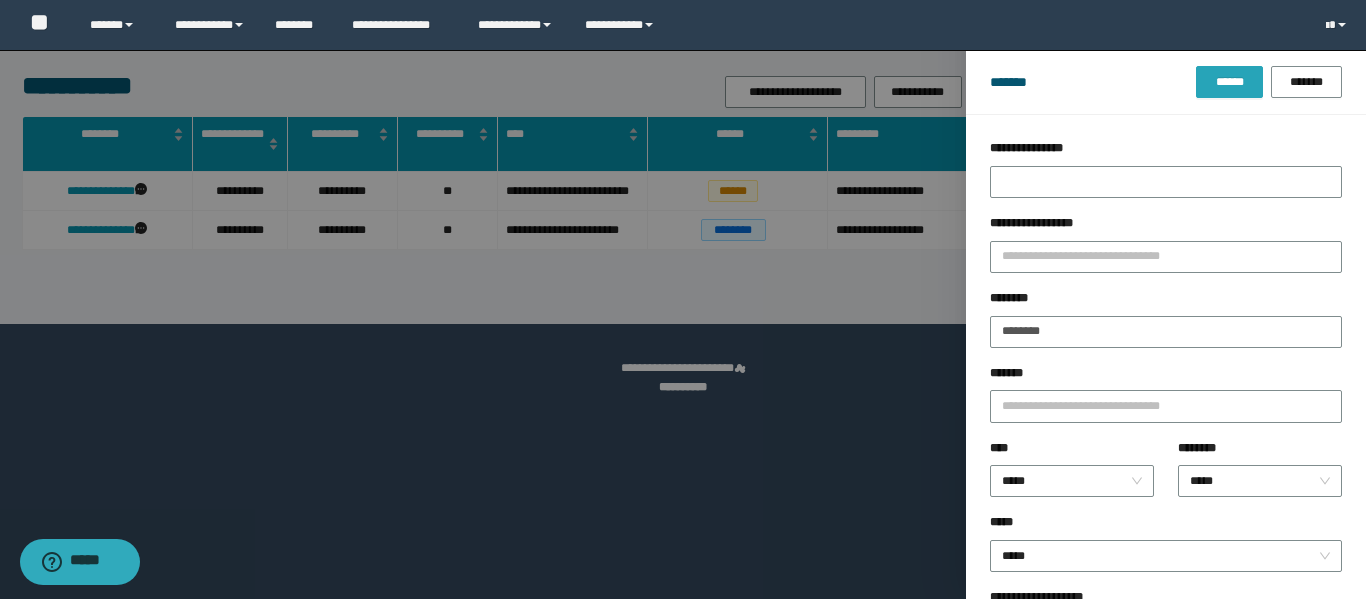 click on "******" at bounding box center (1229, 82) 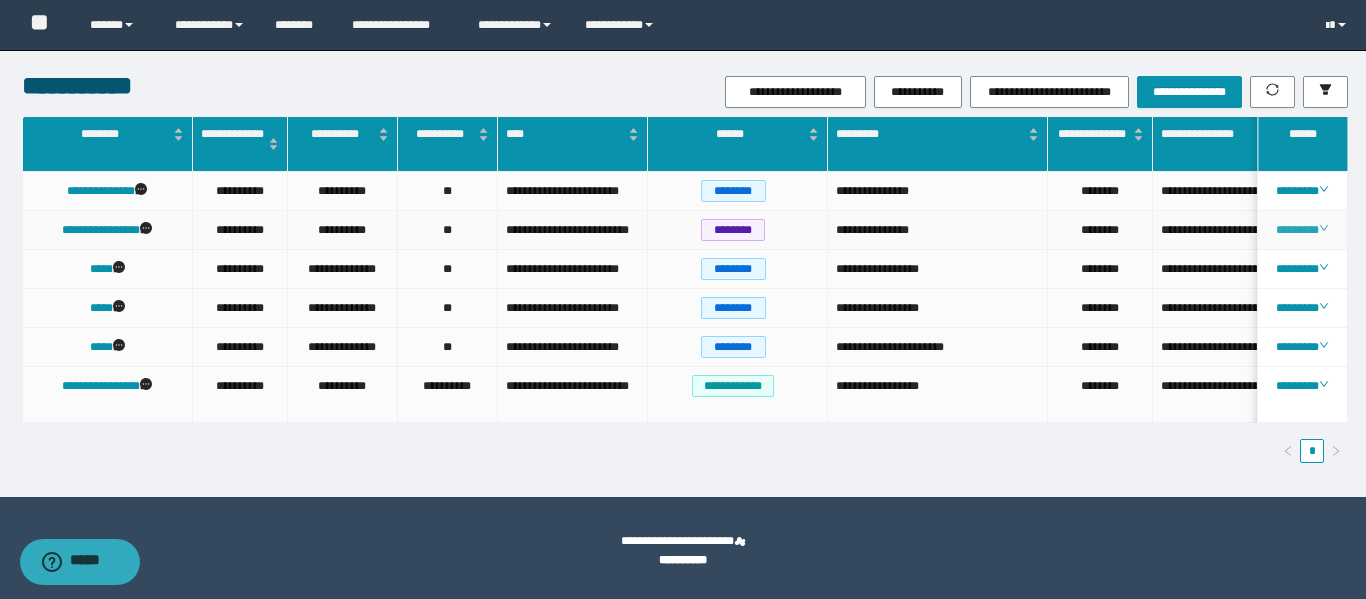 click on "********" at bounding box center [1302, 230] 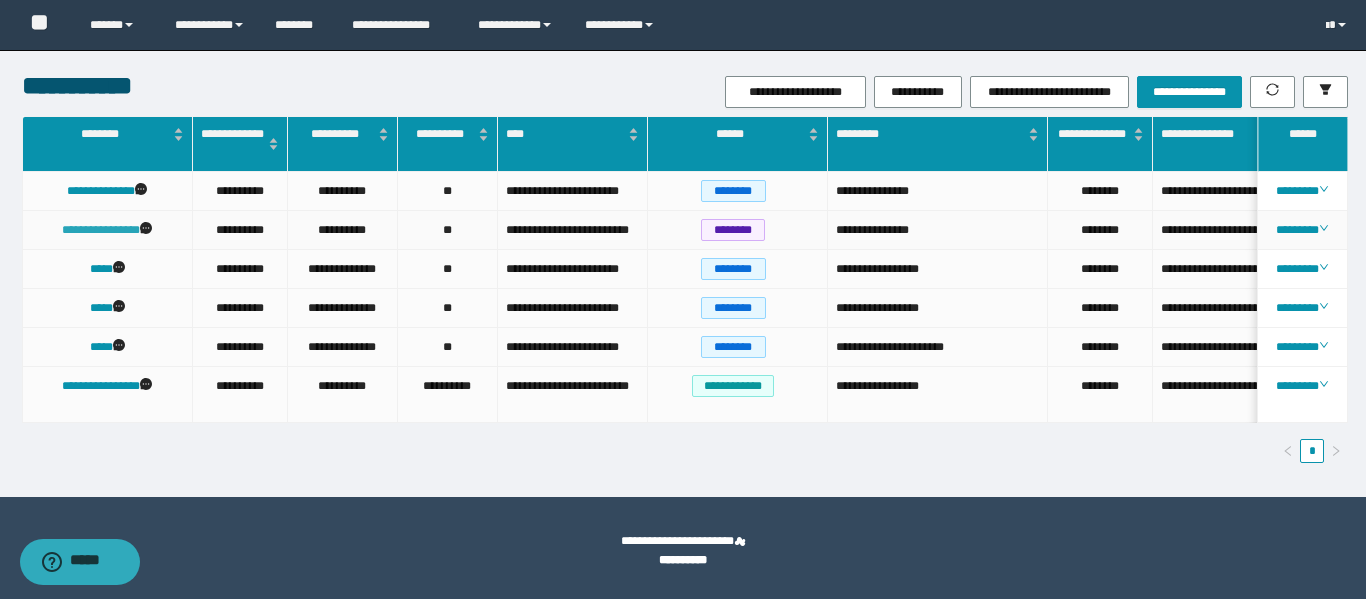 click on "**********" at bounding box center (101, 230) 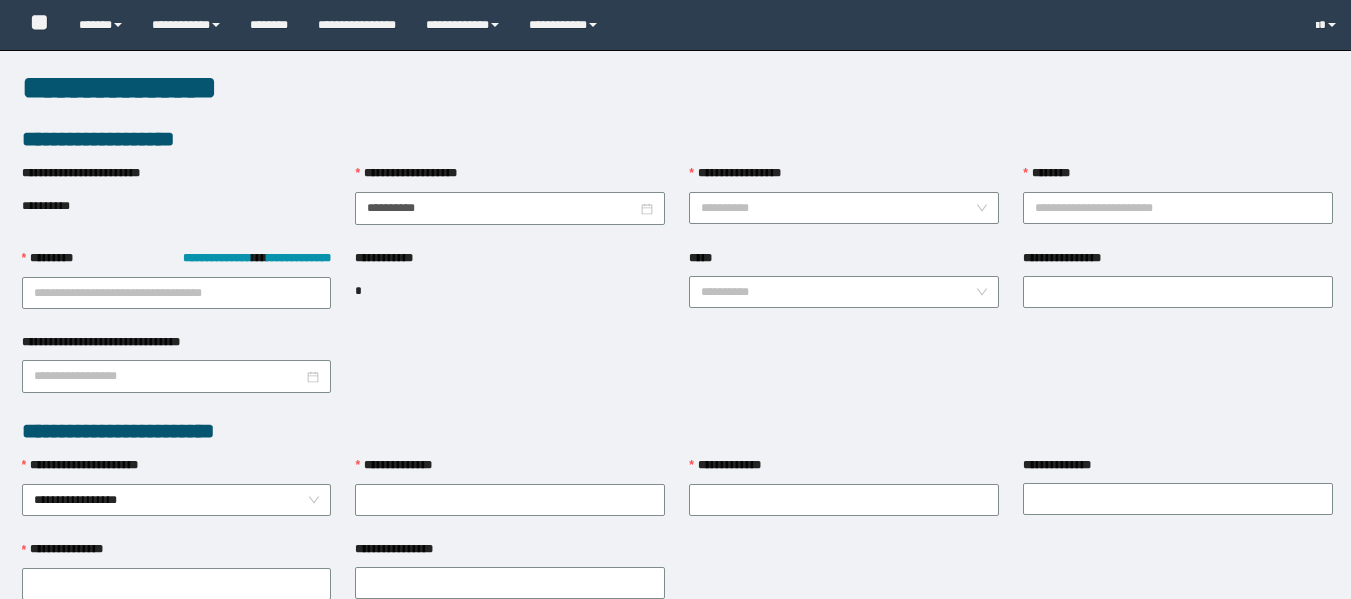 scroll, scrollTop: 0, scrollLeft: 0, axis: both 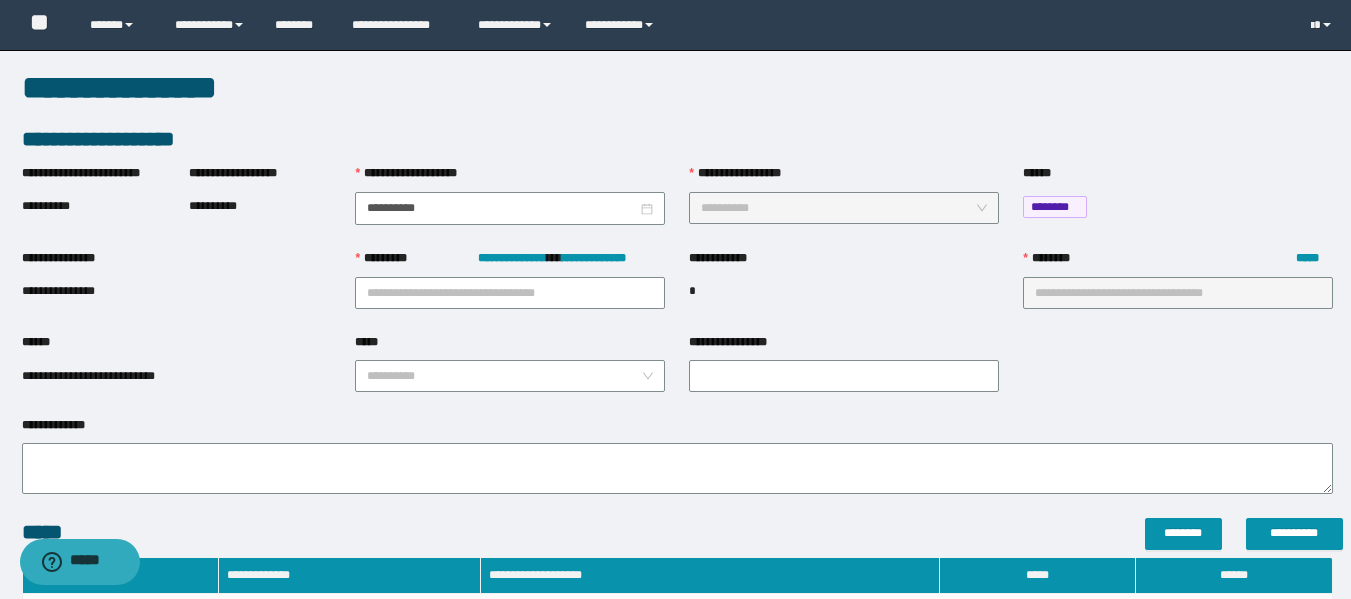 type on "**********" 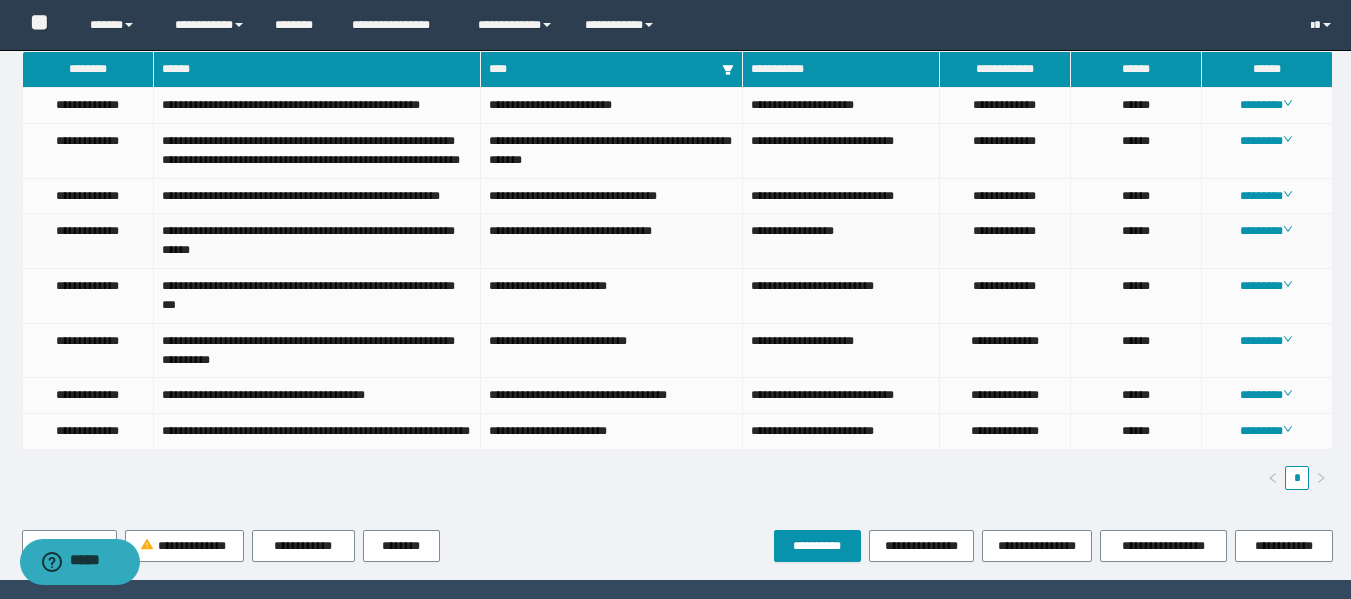 scroll, scrollTop: 933, scrollLeft: 0, axis: vertical 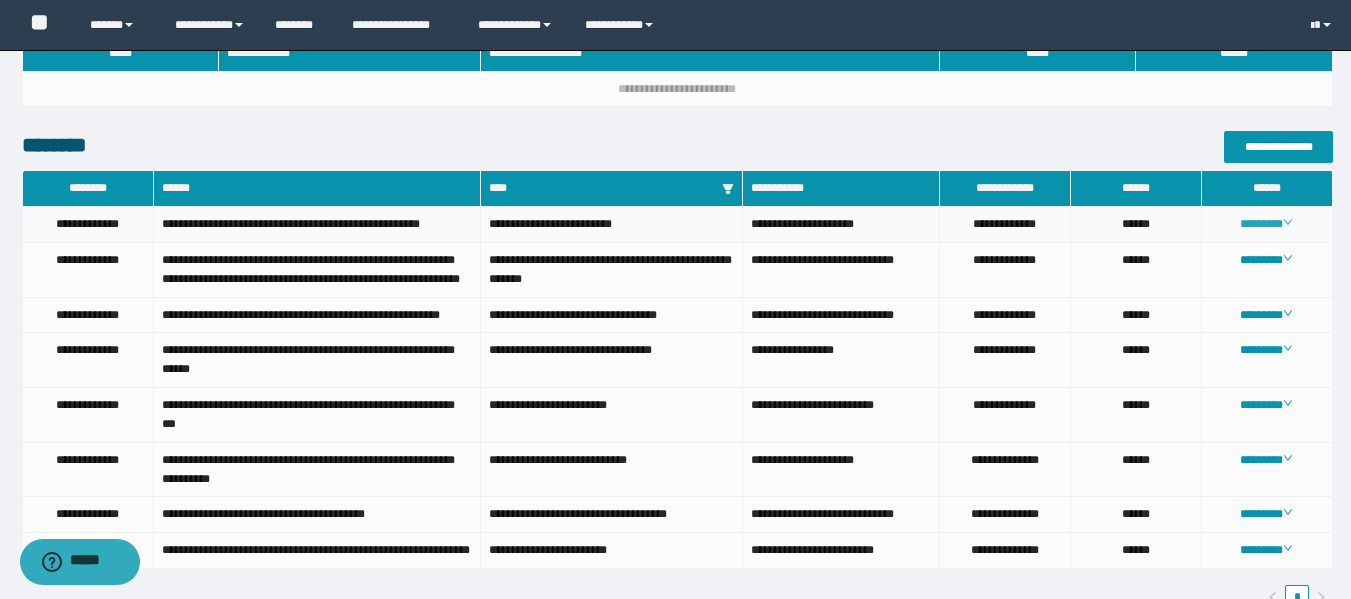 click on "********" at bounding box center (1266, 224) 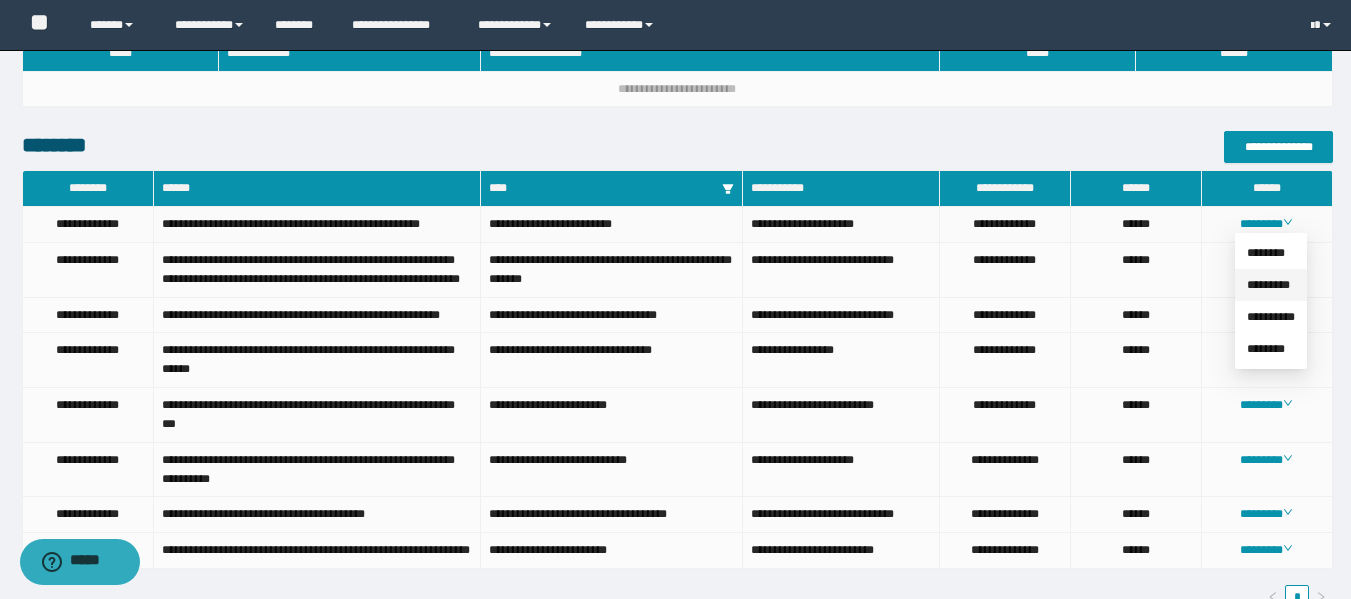 click on "*********" at bounding box center (1268, 285) 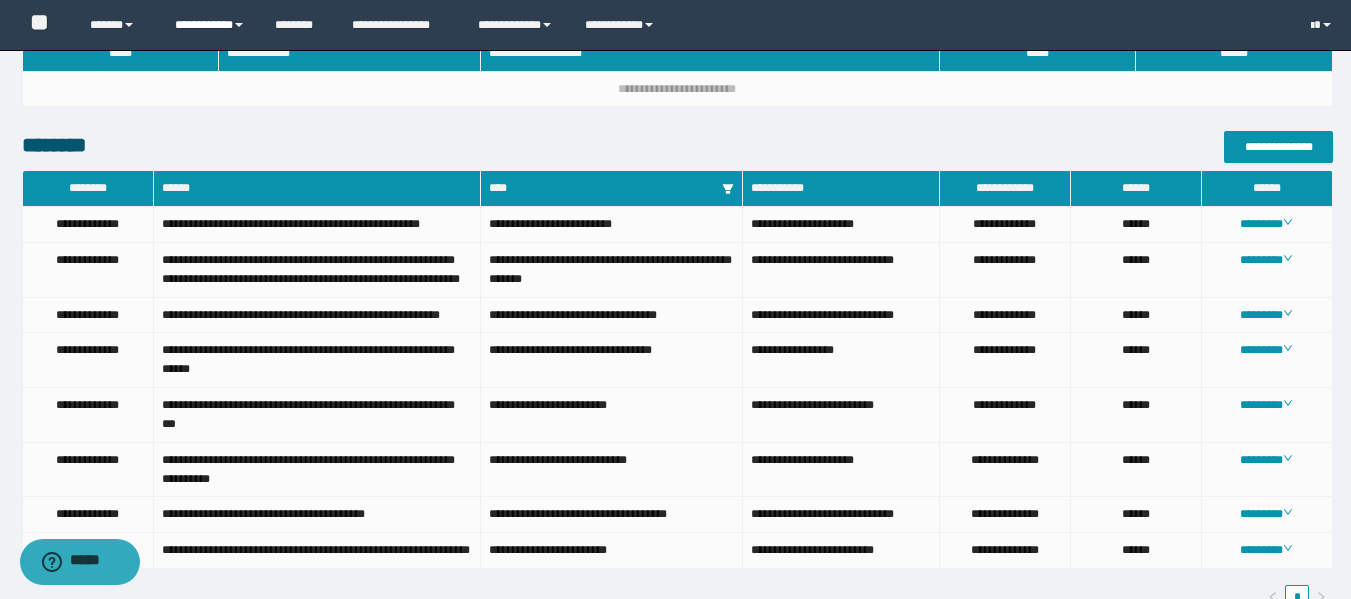 click on "**********" at bounding box center (210, 25) 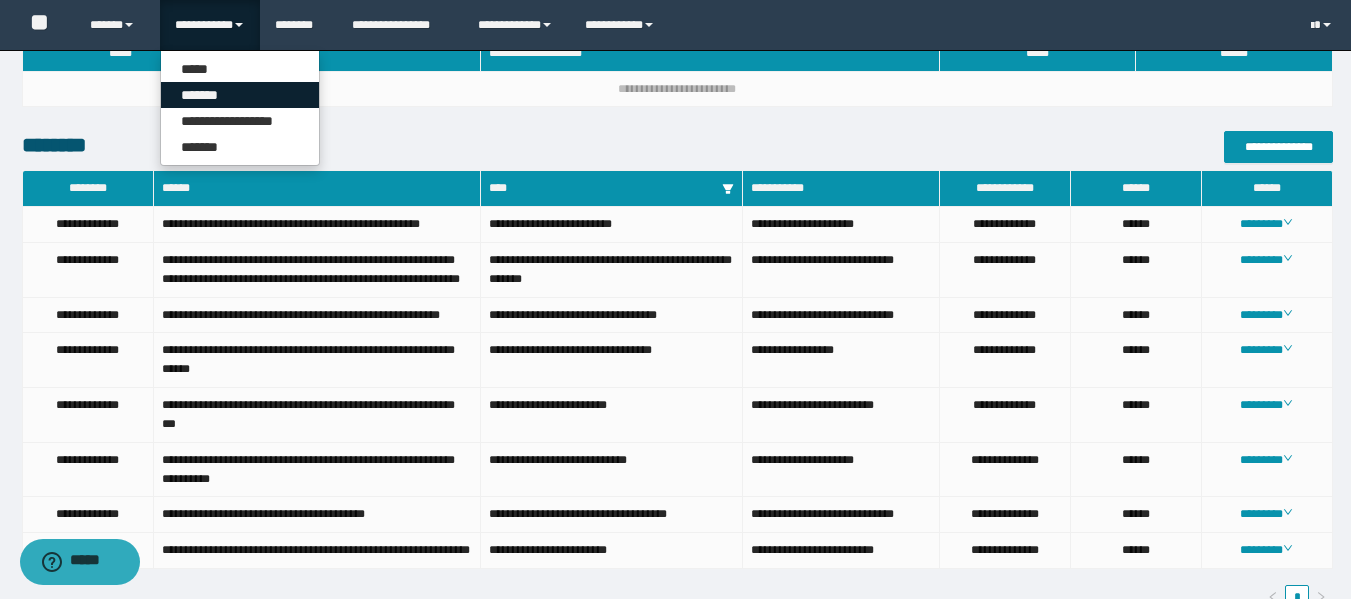 click on "*******" at bounding box center [240, 95] 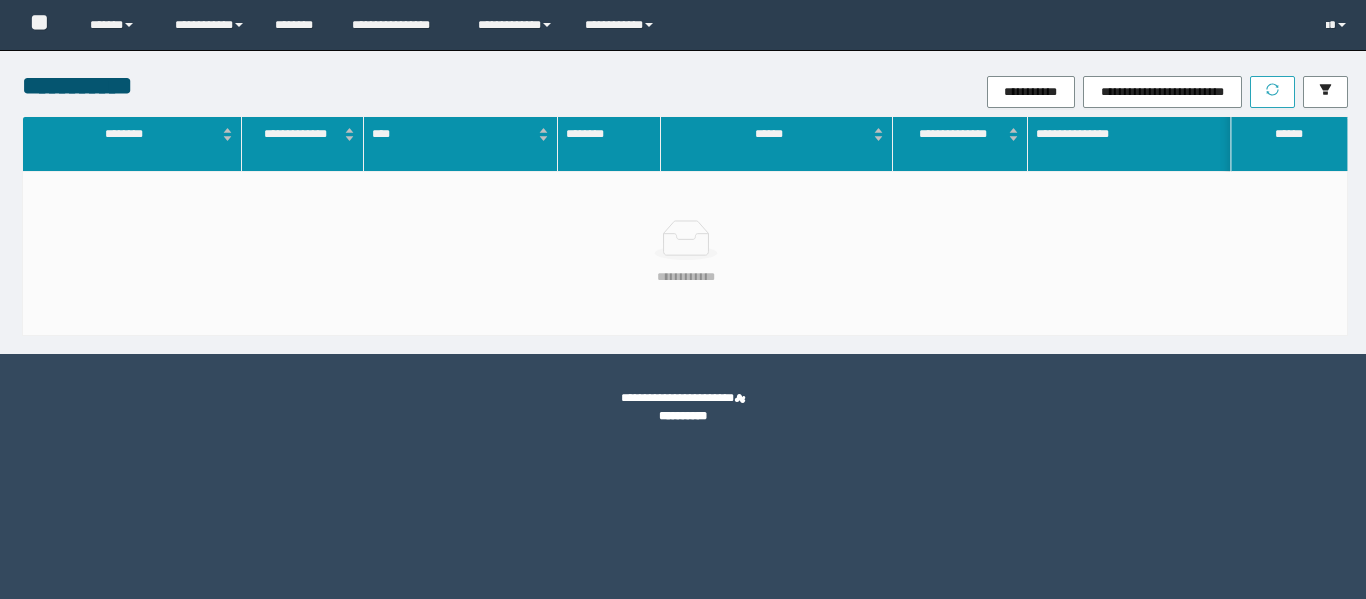 scroll, scrollTop: 0, scrollLeft: 0, axis: both 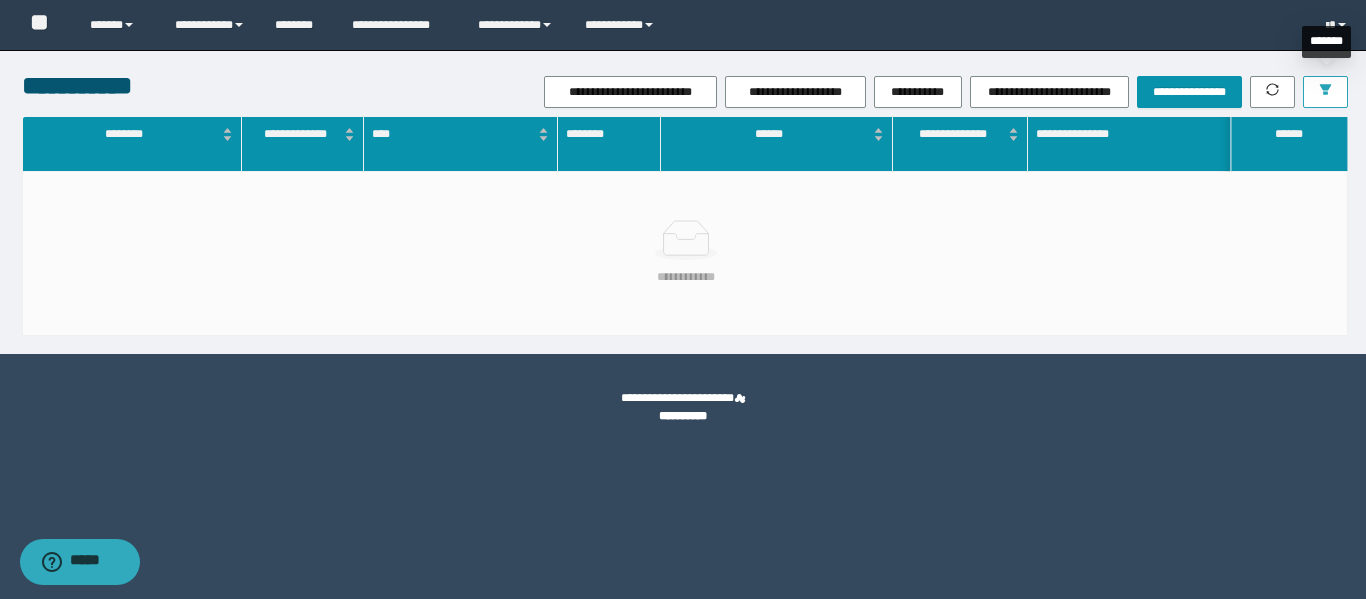 click 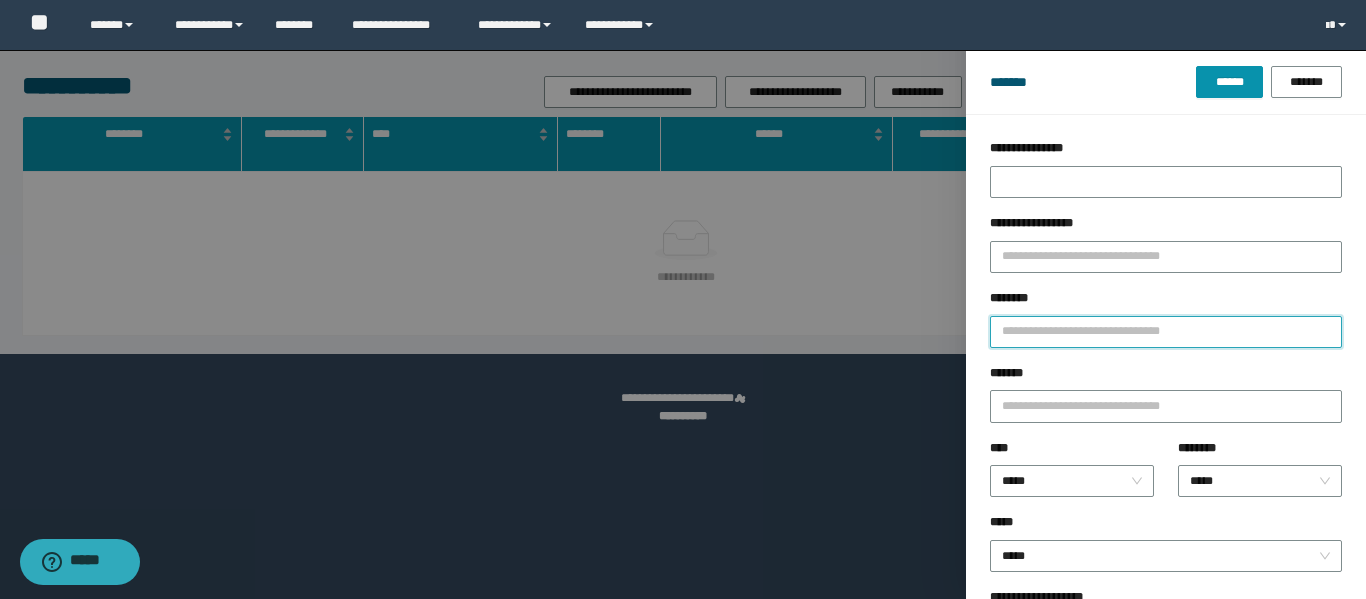 click on "********" at bounding box center [1166, 332] 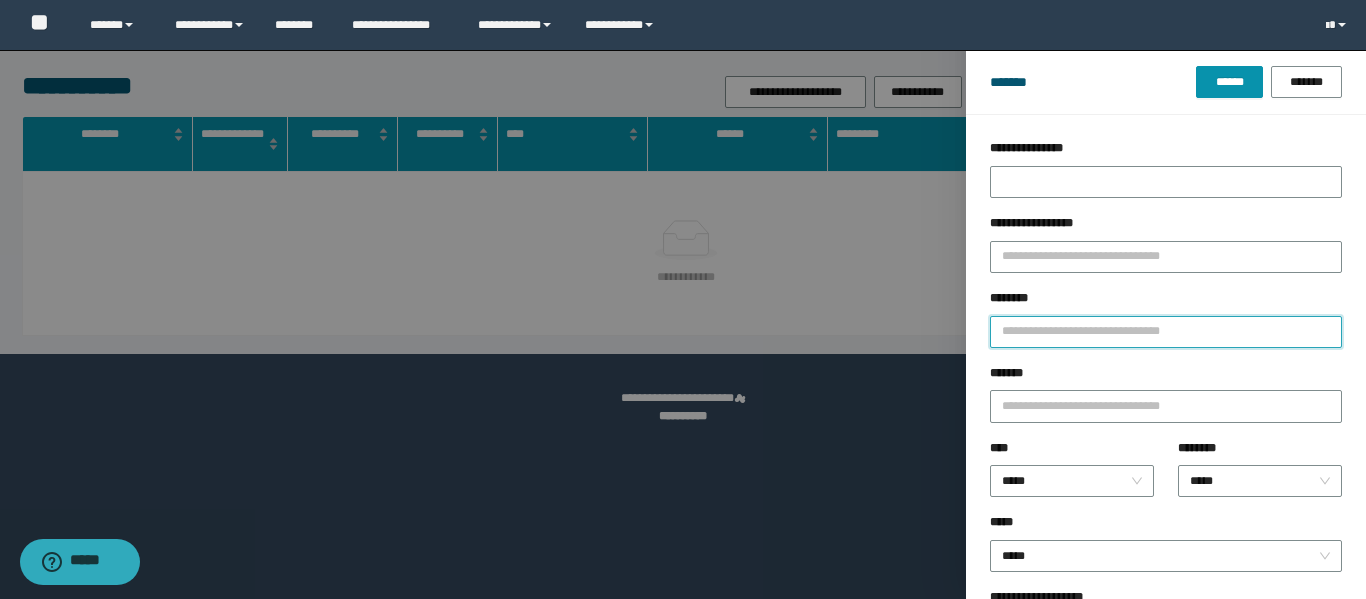 paste on "********" 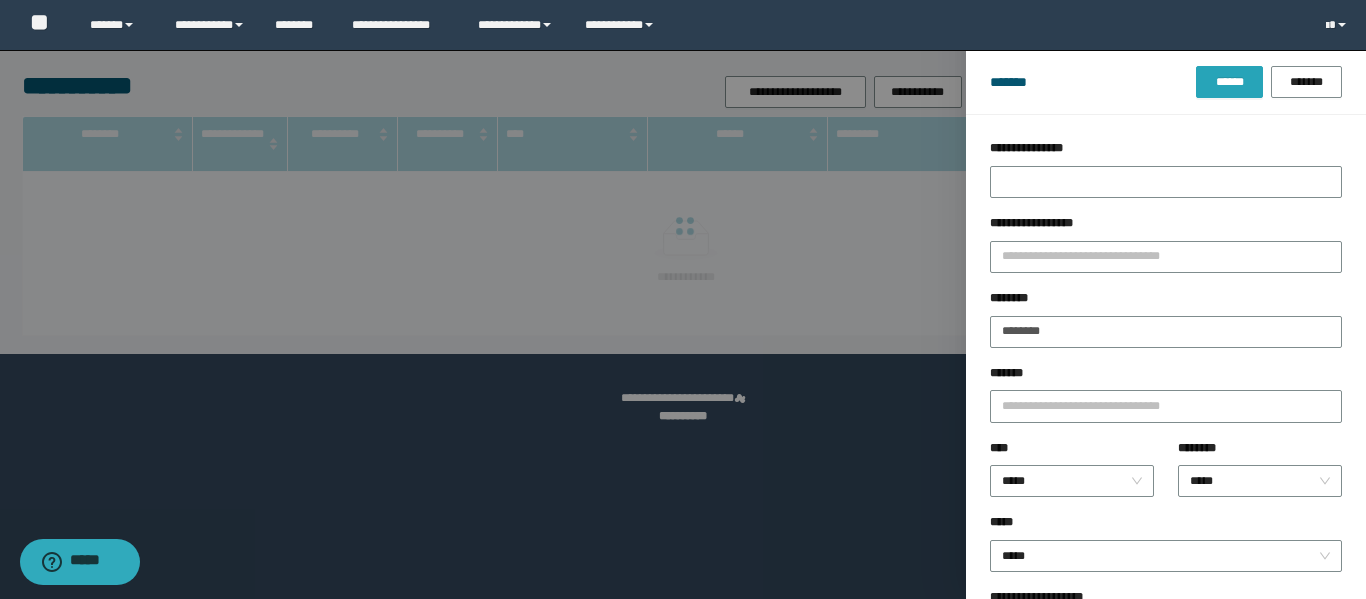 click on "******" at bounding box center [1229, 82] 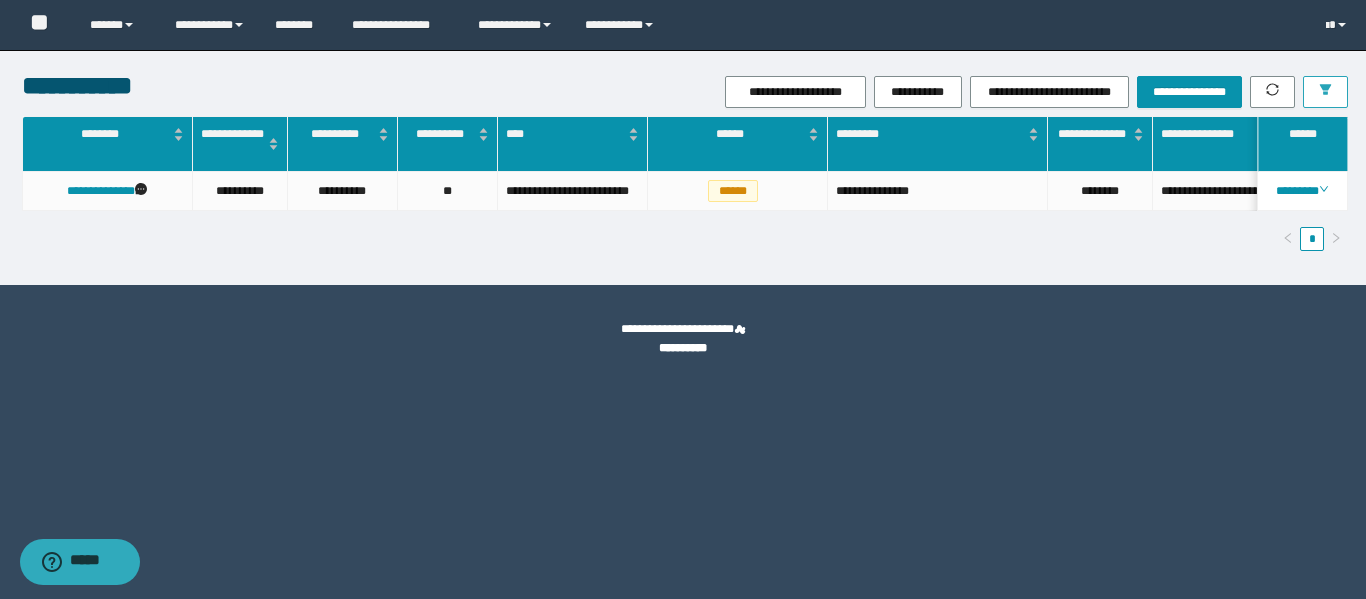 click at bounding box center (1325, 92) 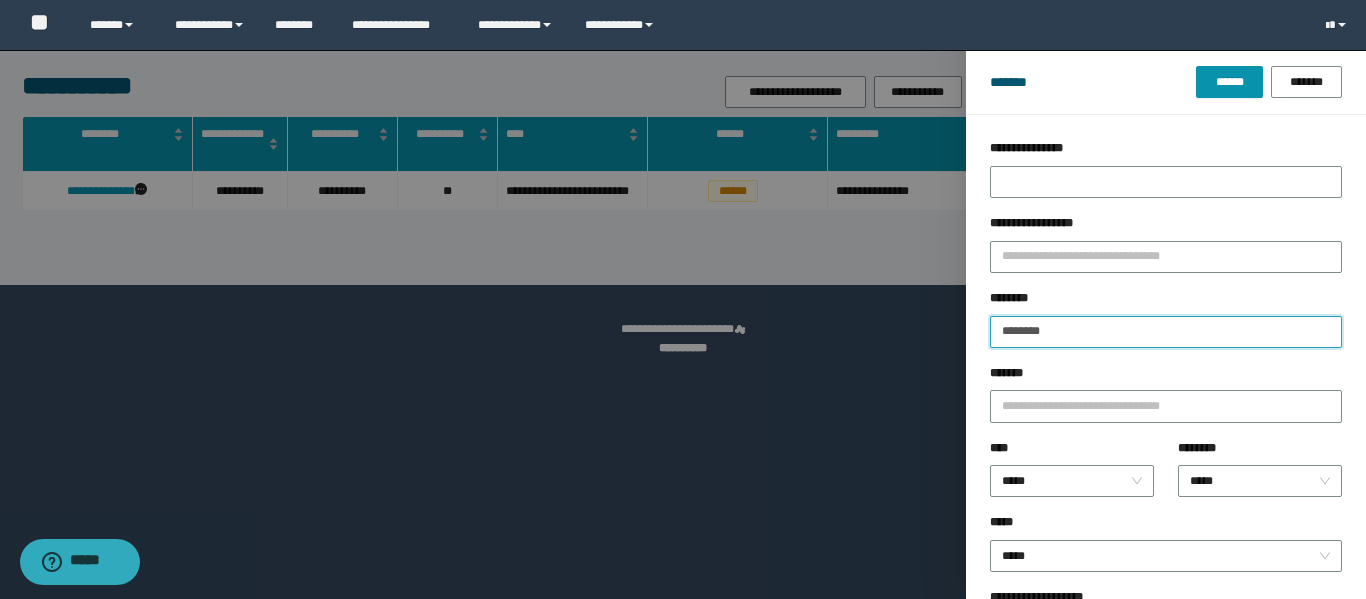 drag, startPoint x: 1097, startPoint y: 333, endPoint x: 841, endPoint y: 335, distance: 256.0078 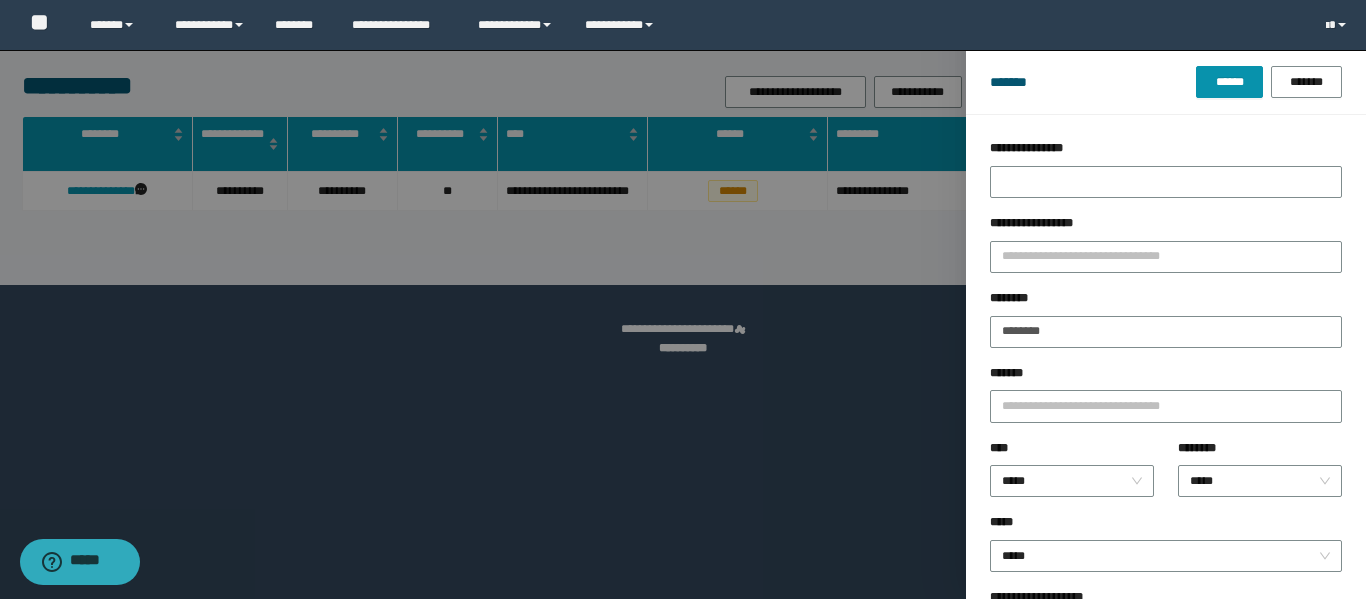 click on "******* ****** *******" at bounding box center [1166, 82] 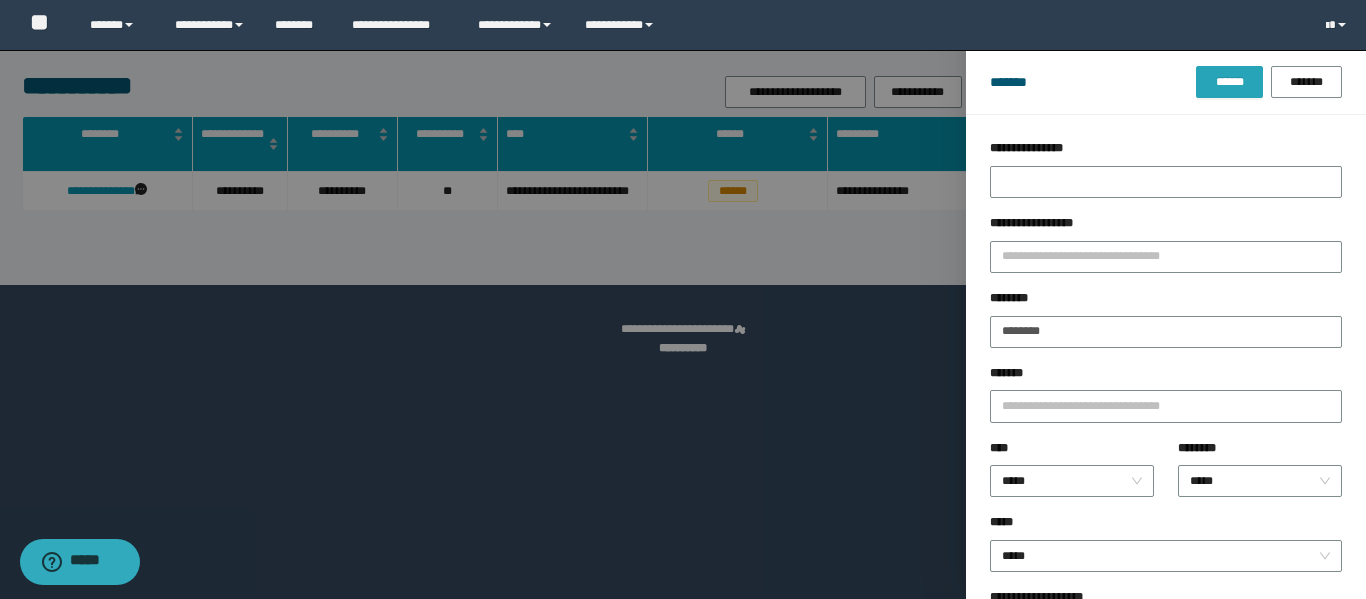 click on "******" at bounding box center [1229, 82] 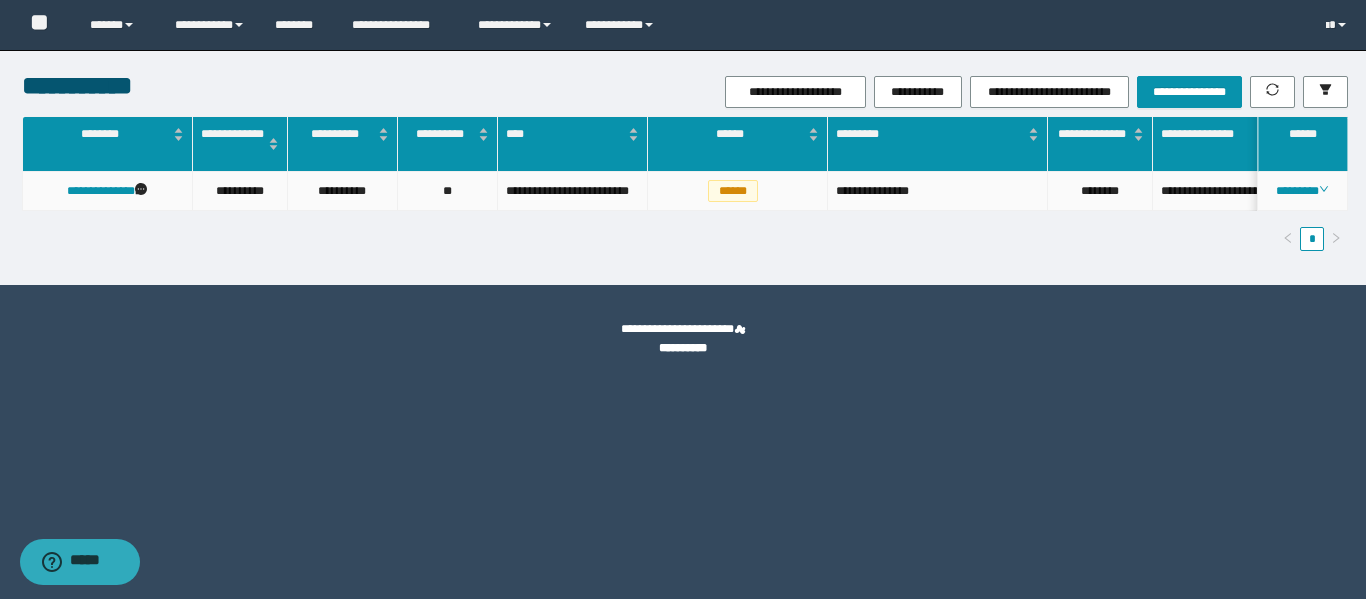 click on "********" at bounding box center [1303, 191] 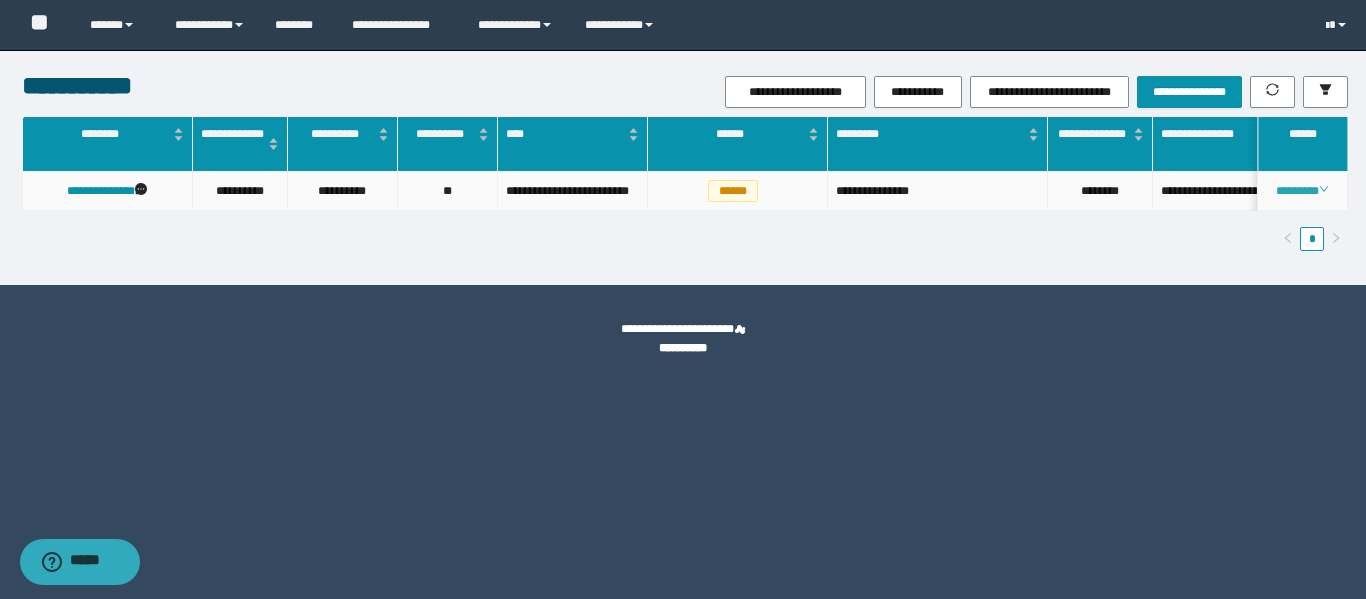 click 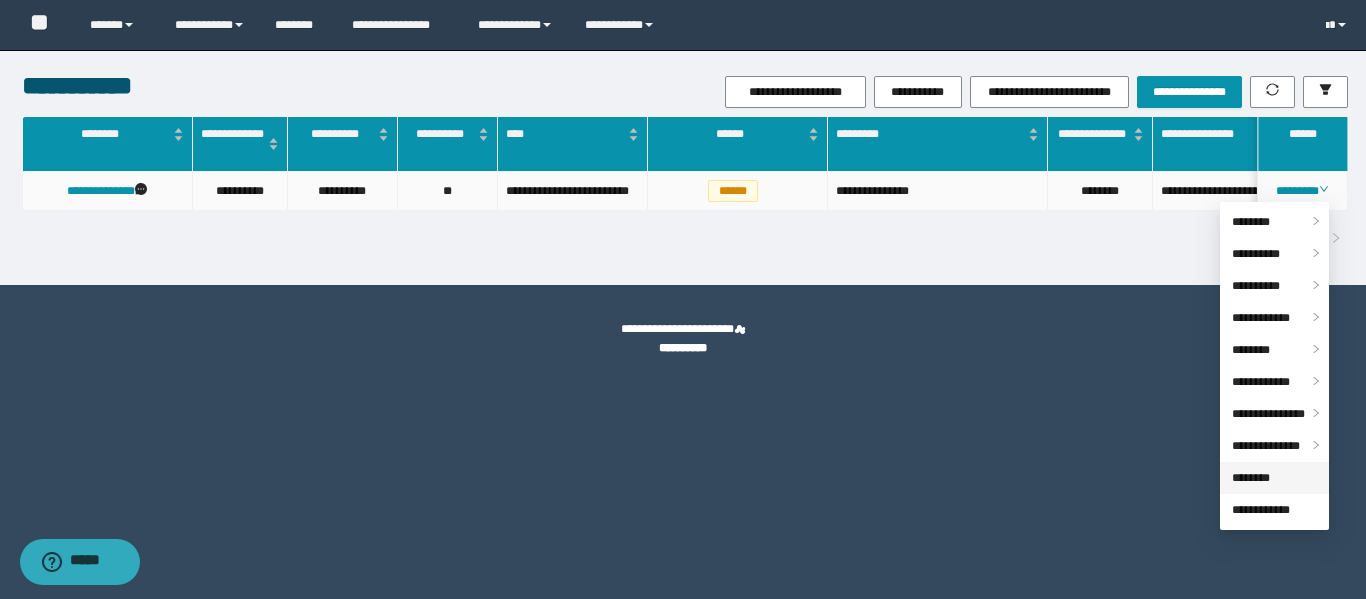 click on "********" at bounding box center (1251, 478) 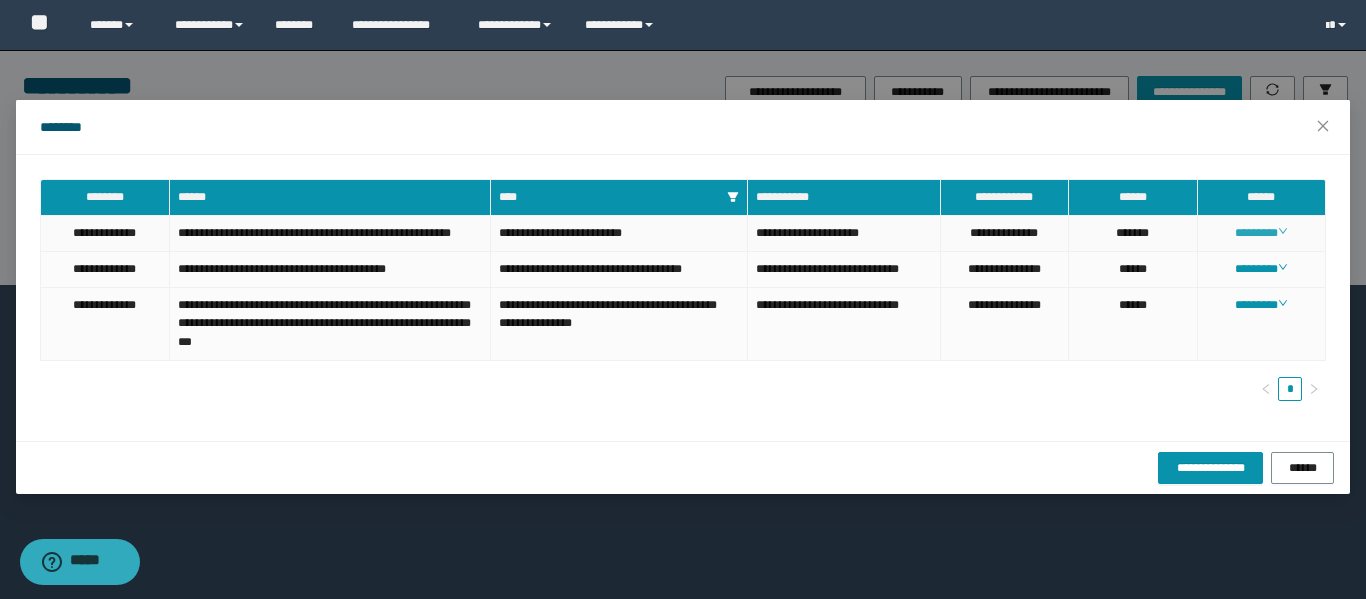 click 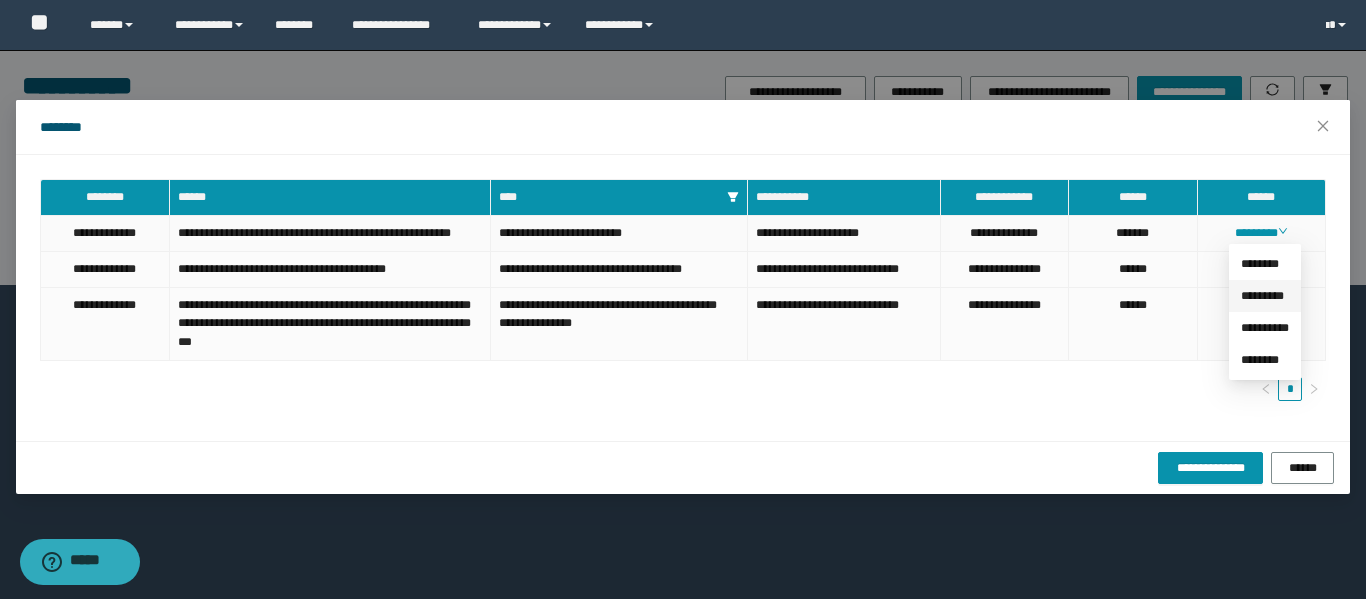 click on "*********" at bounding box center [1262, 296] 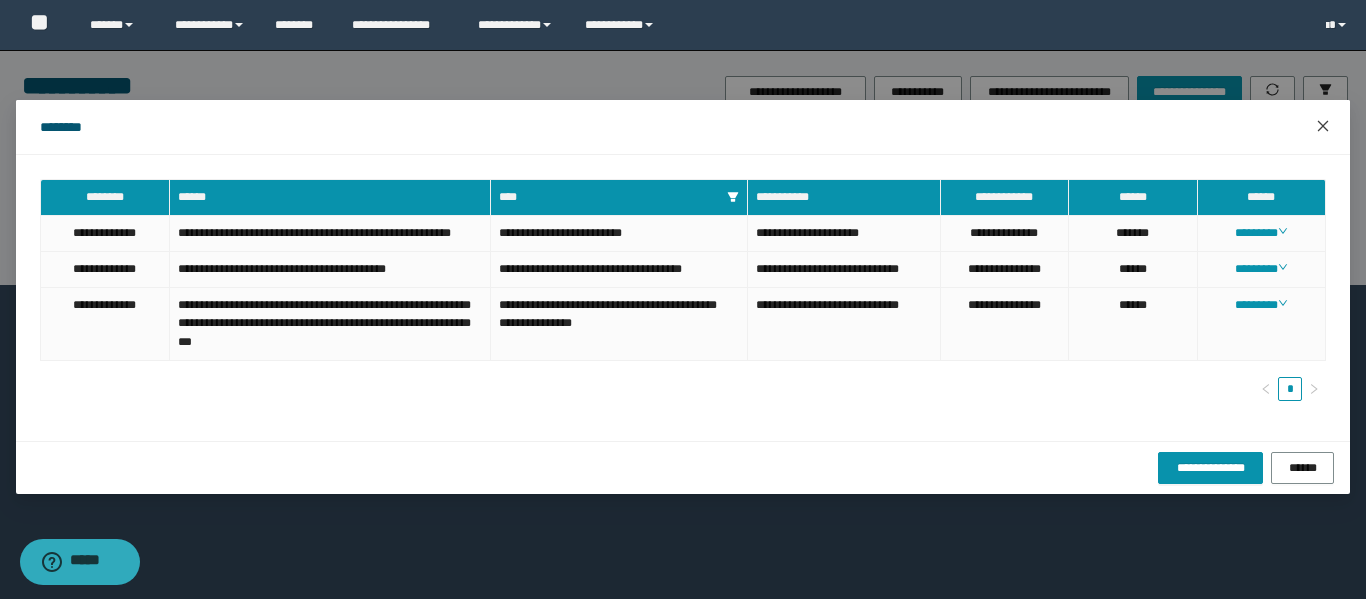 click at bounding box center [1323, 127] 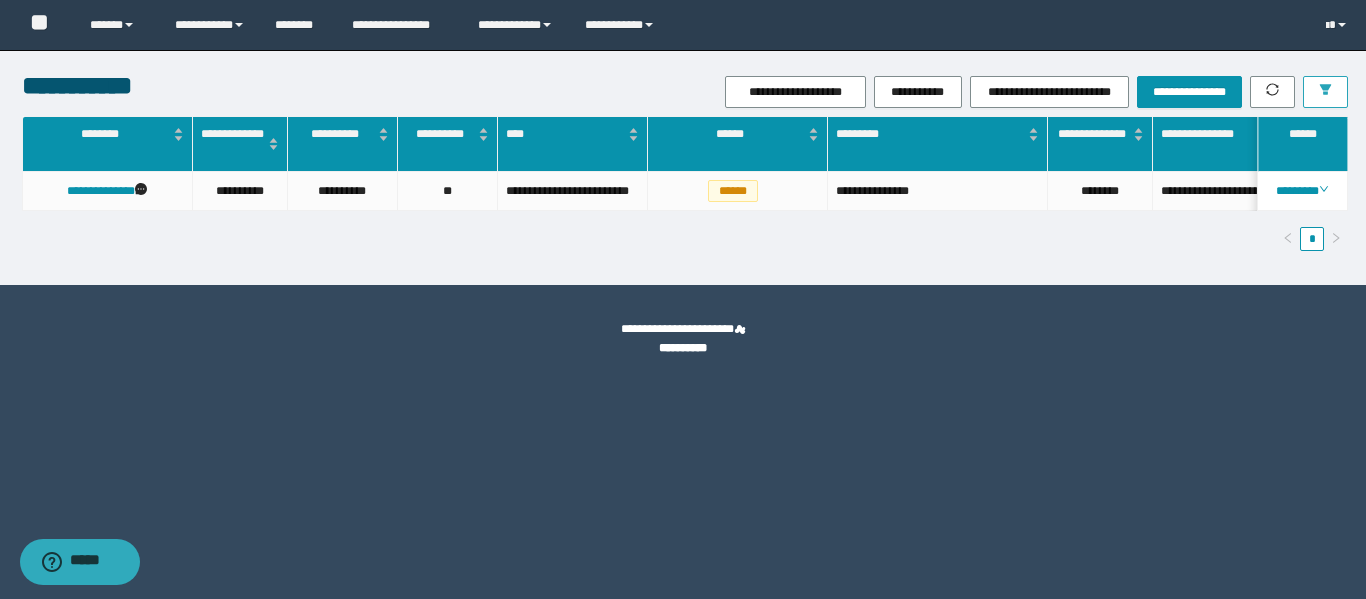 click at bounding box center [1325, 92] 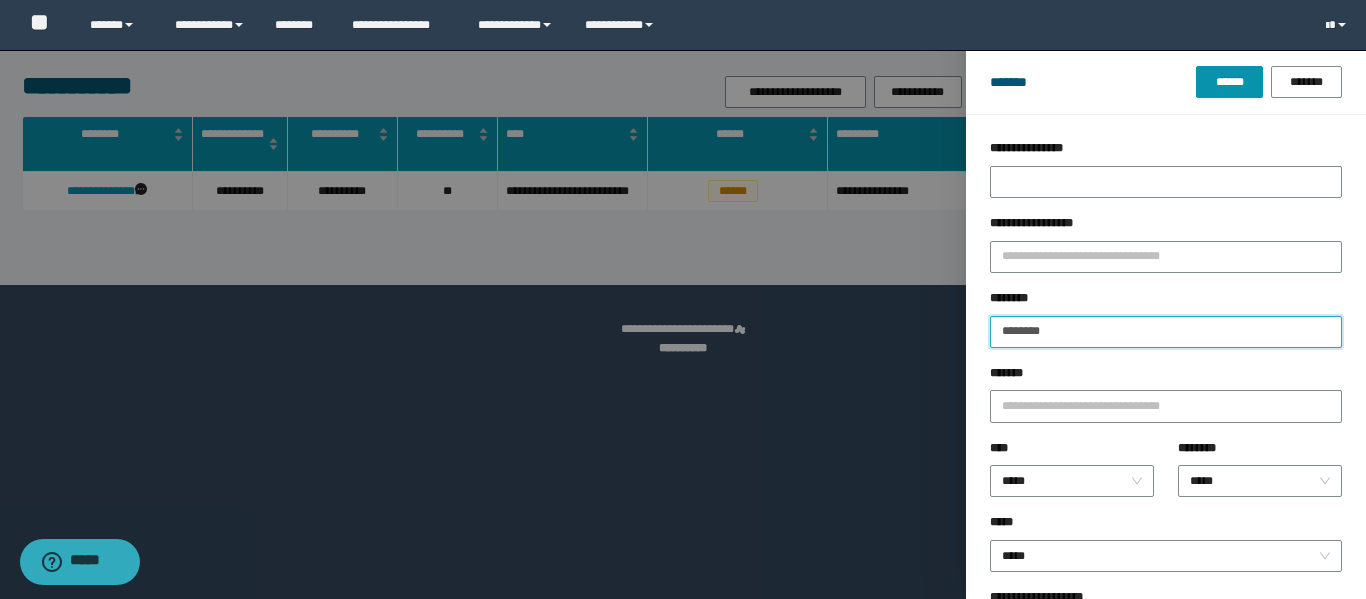 drag, startPoint x: 1148, startPoint y: 342, endPoint x: 821, endPoint y: 349, distance: 327.07492 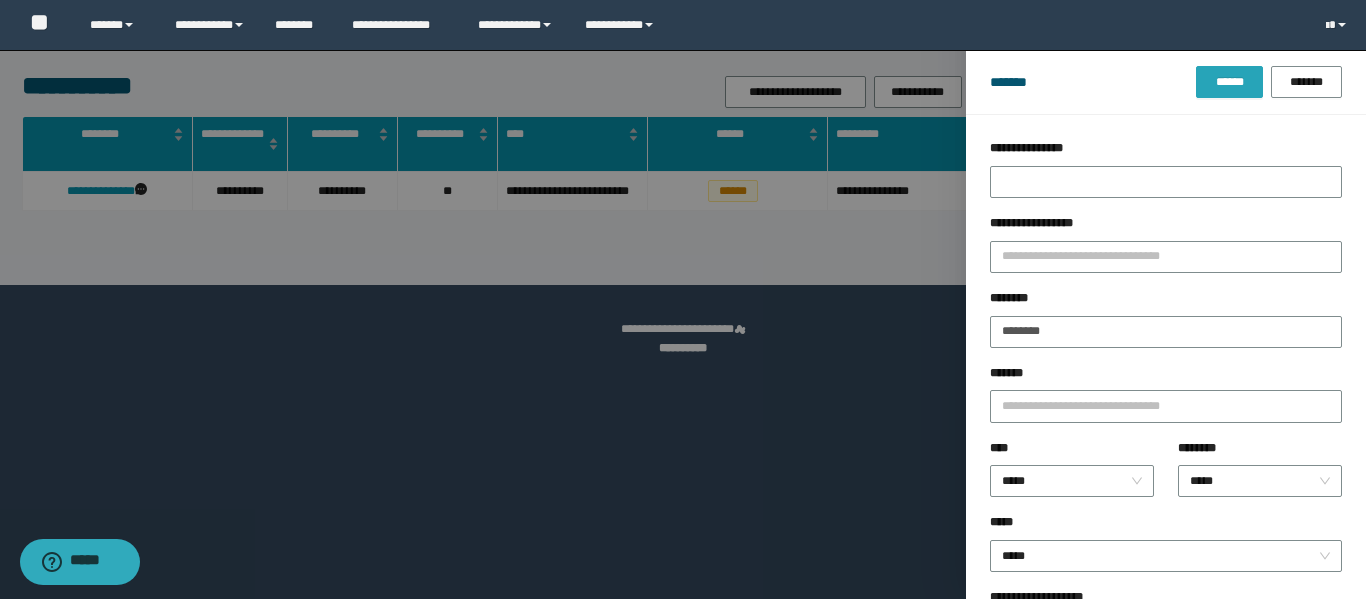 click on "******" at bounding box center [1229, 82] 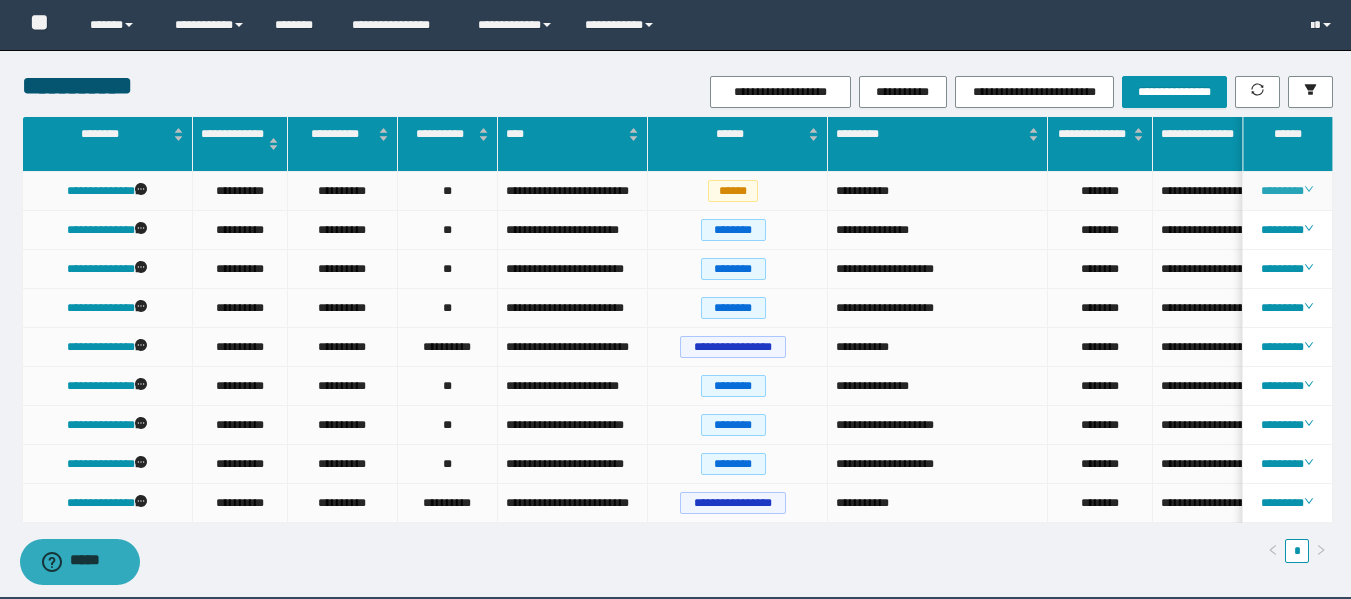 click on "********" at bounding box center [1287, 191] 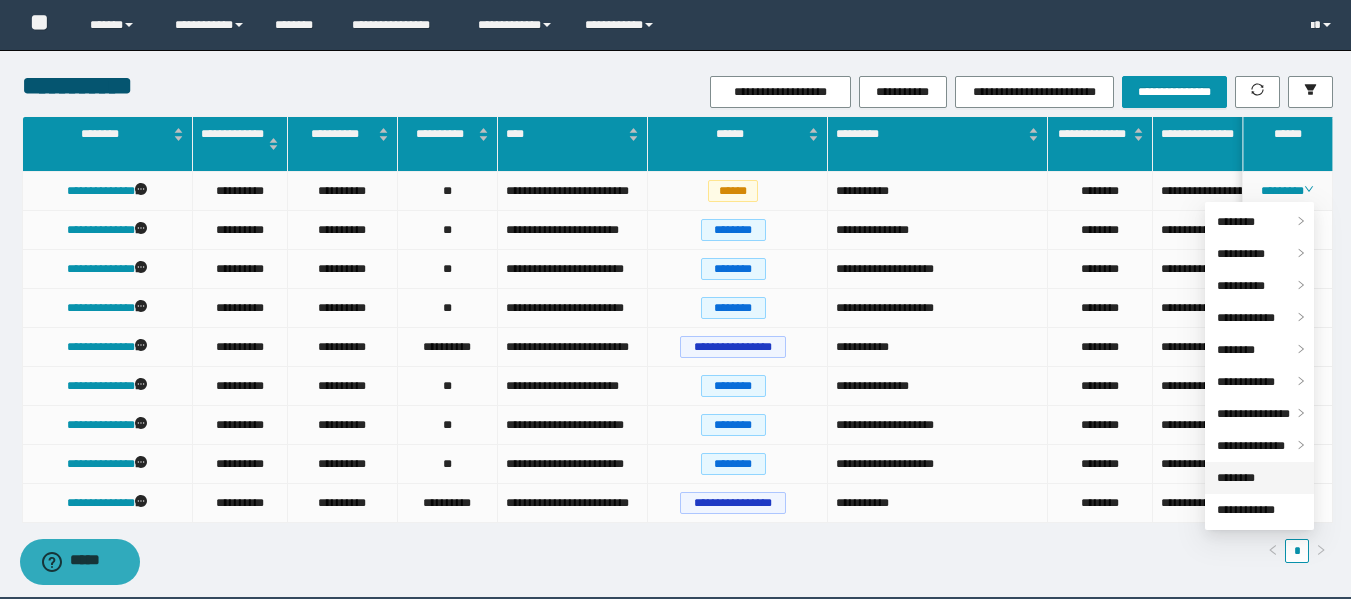 click on "********" at bounding box center [1236, 478] 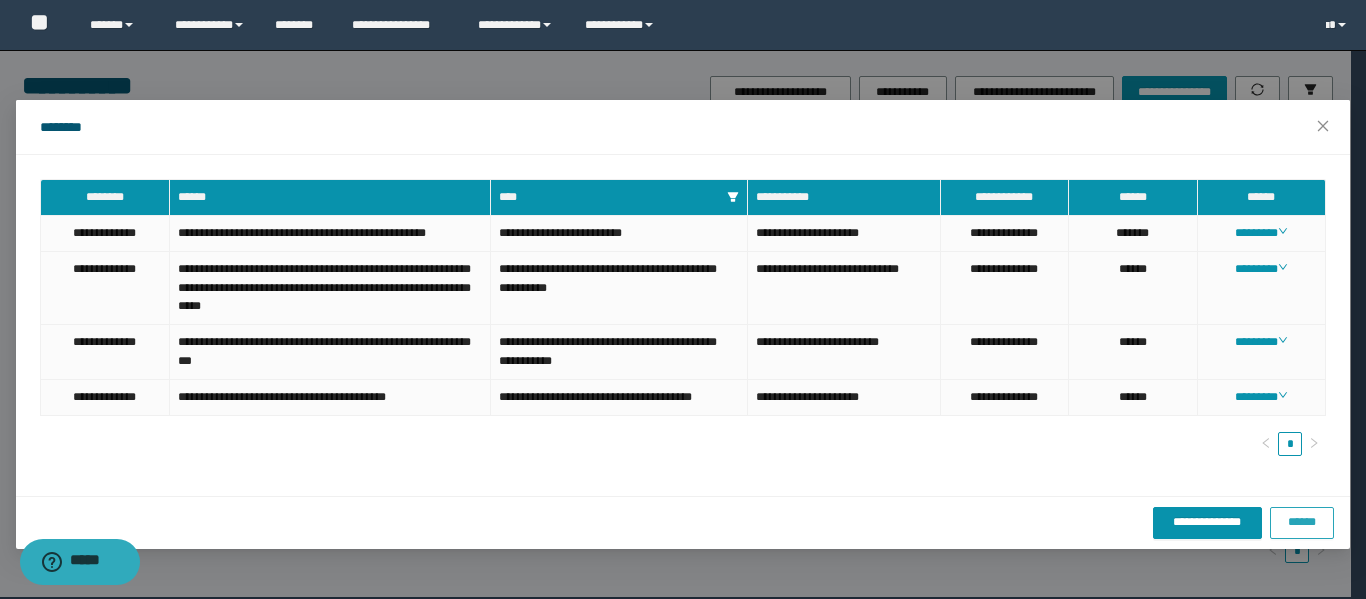 click on "******" at bounding box center (1302, 523) 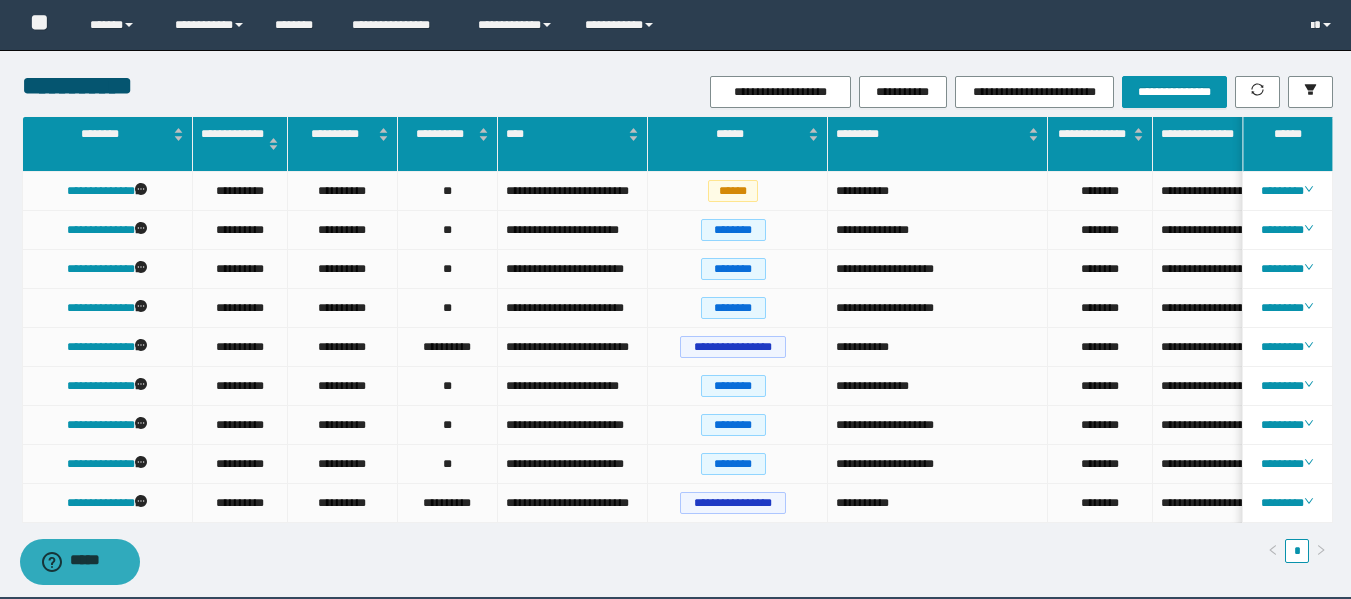click on "**********" at bounding box center (896, 92) 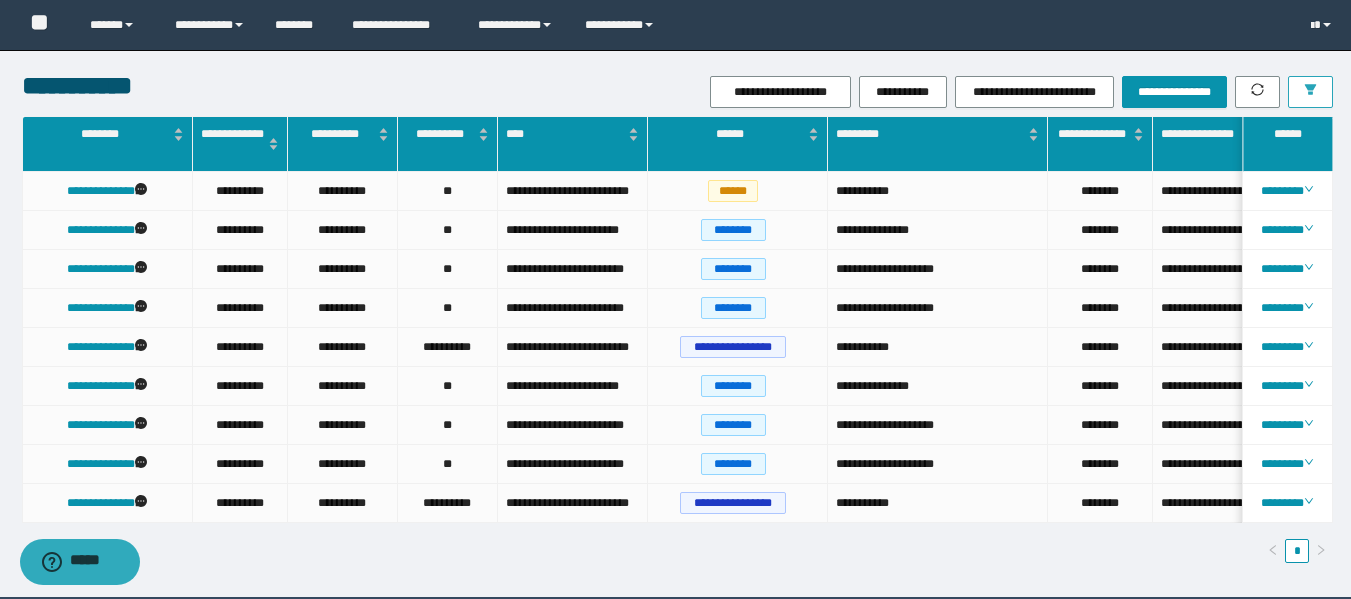 click at bounding box center (1310, 92) 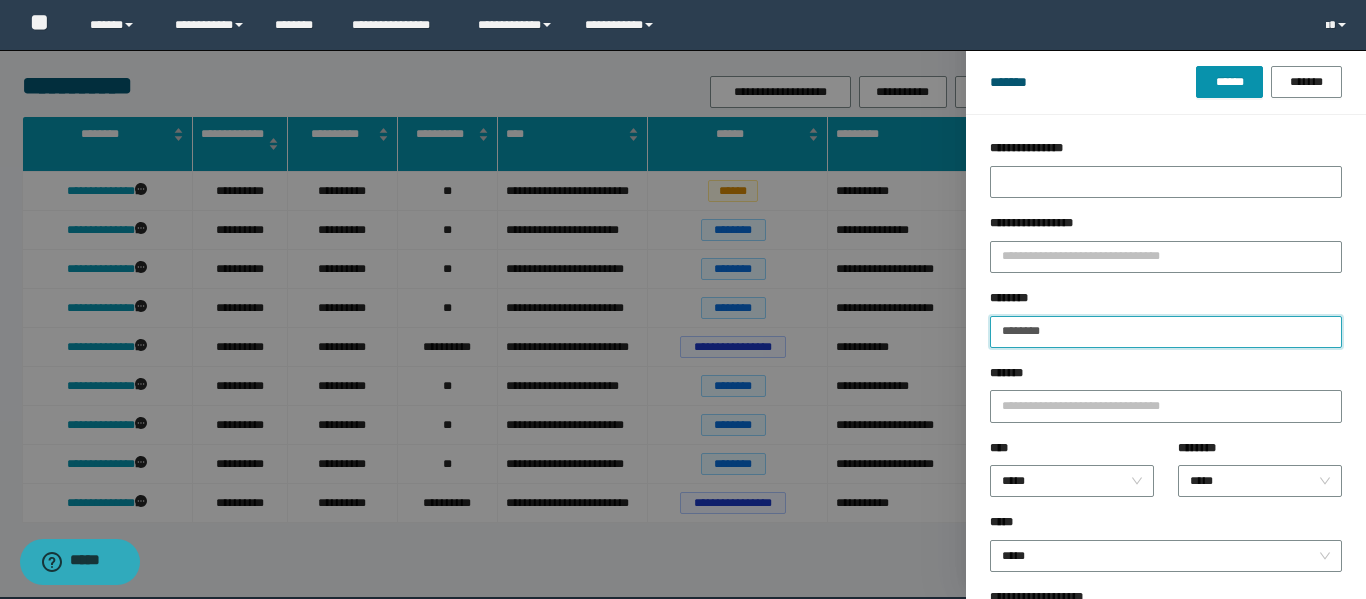 drag, startPoint x: 1060, startPoint y: 346, endPoint x: 875, endPoint y: 338, distance: 185.1729 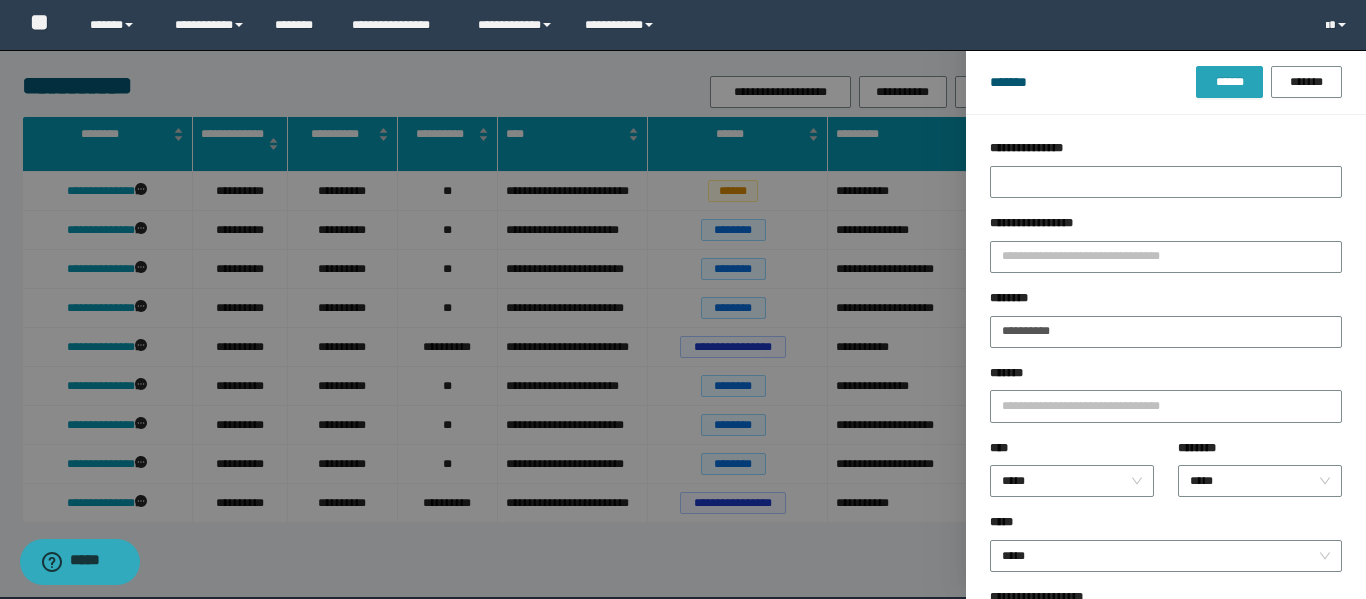 click on "******" at bounding box center [1229, 82] 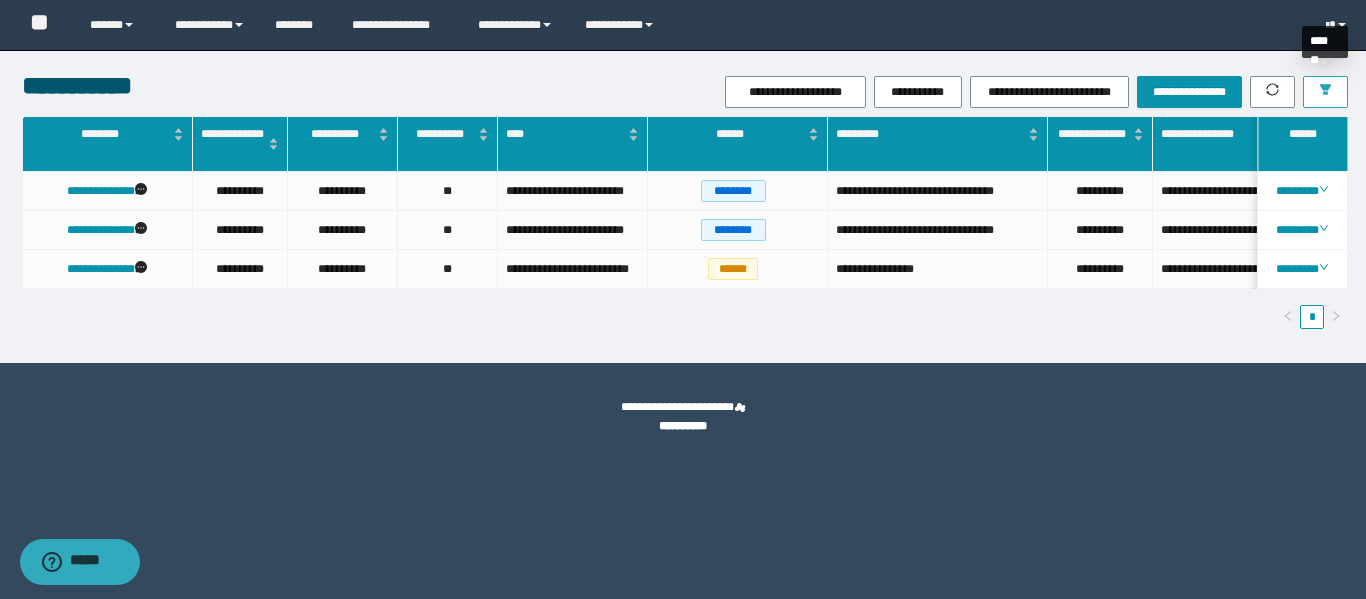 click 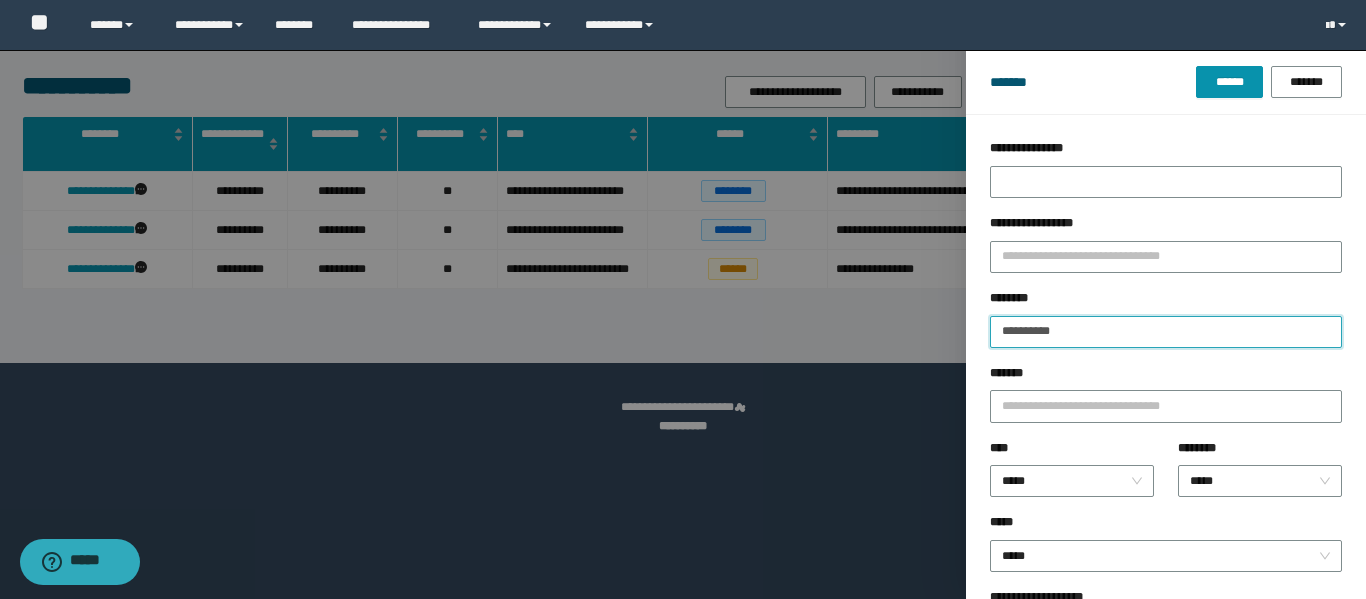 click on "**********" at bounding box center [1166, 332] 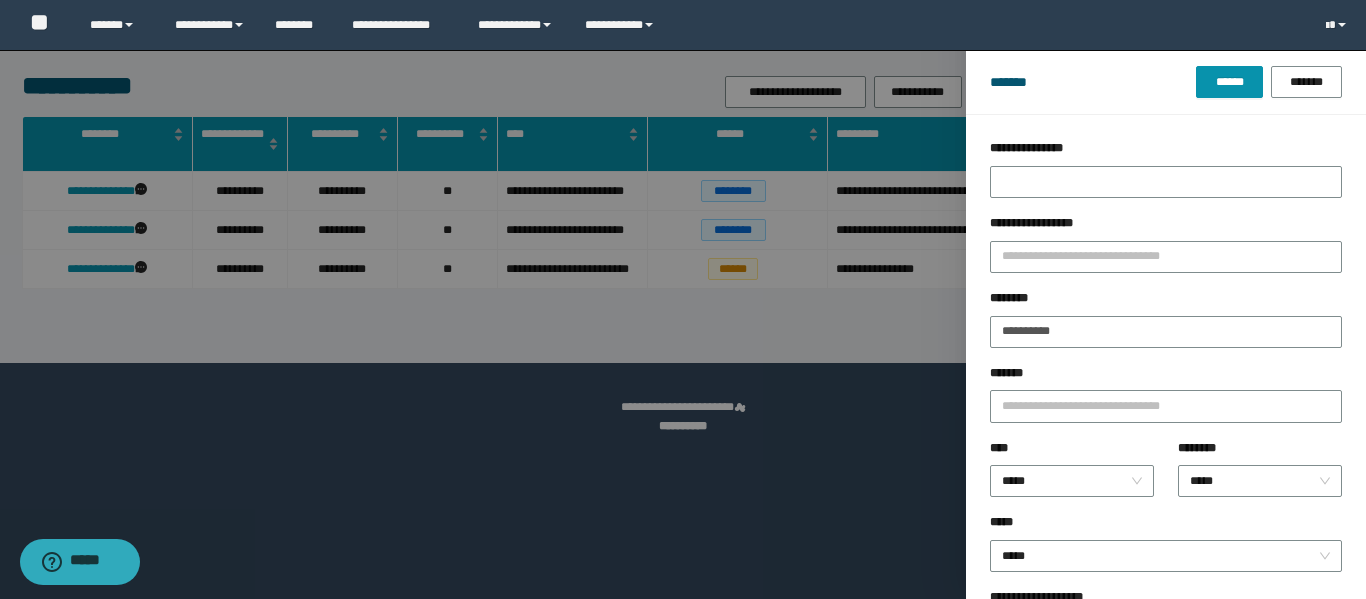 drag, startPoint x: 942, startPoint y: 349, endPoint x: 1048, endPoint y: 317, distance: 110.724884 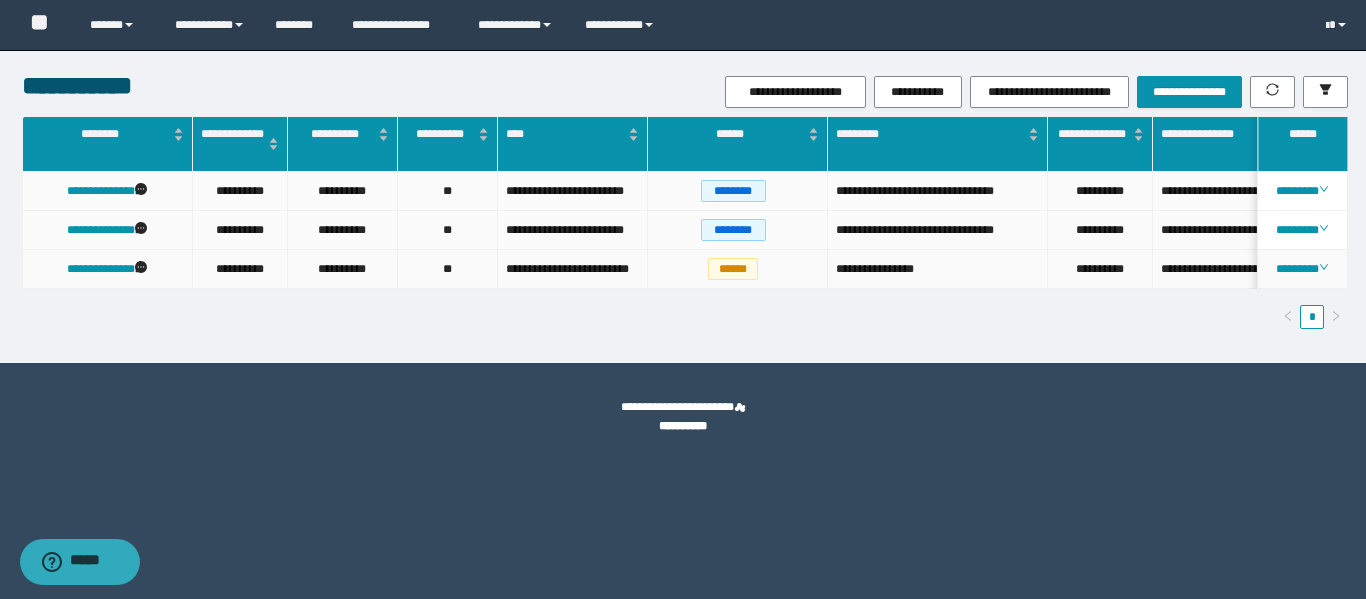 click on "********" at bounding box center (1303, 269) 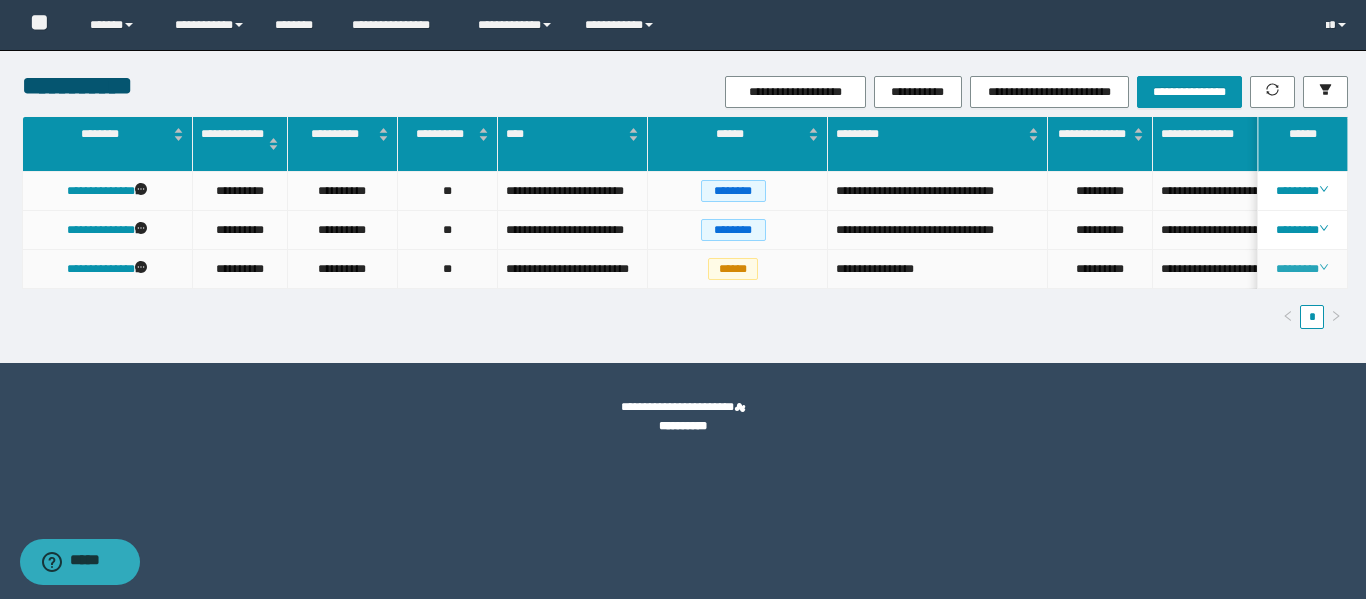 click on "********" at bounding box center [1302, 269] 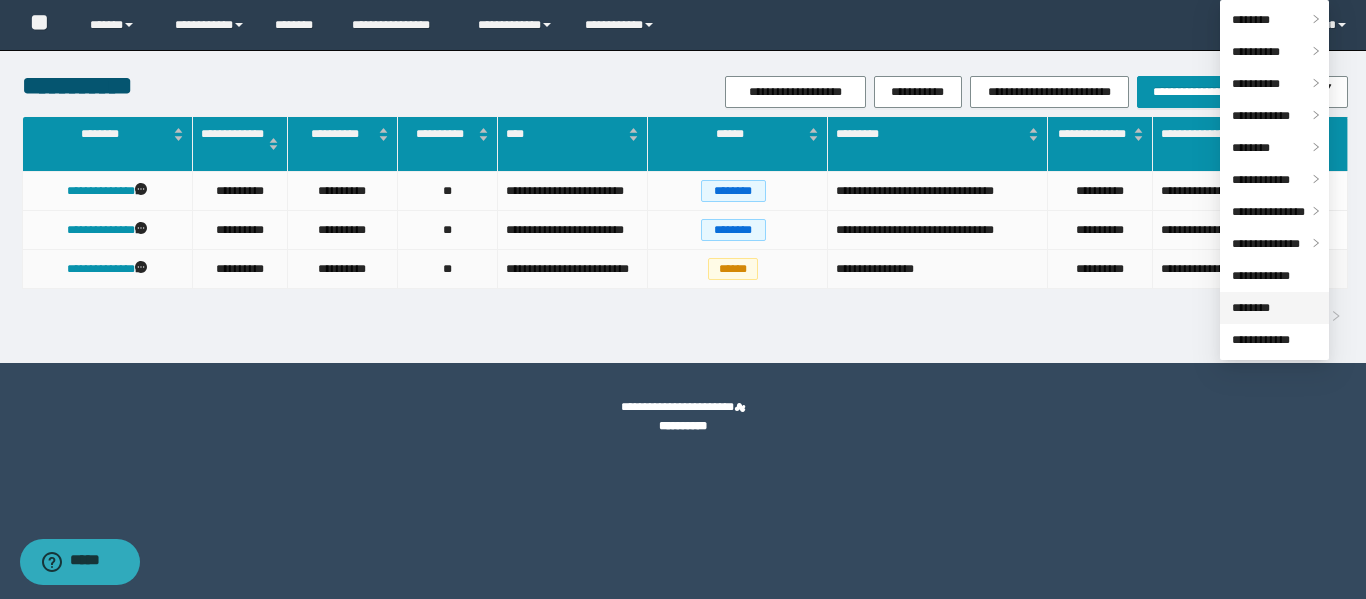 click on "********" at bounding box center (1251, 308) 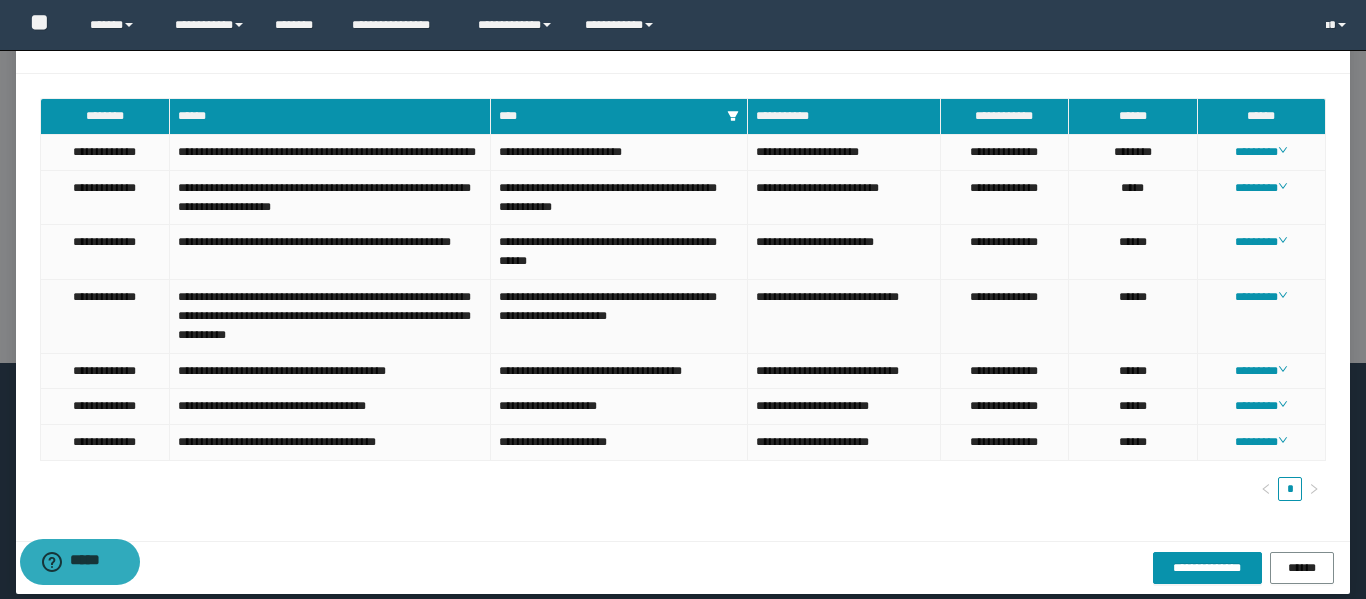 scroll, scrollTop: 33, scrollLeft: 0, axis: vertical 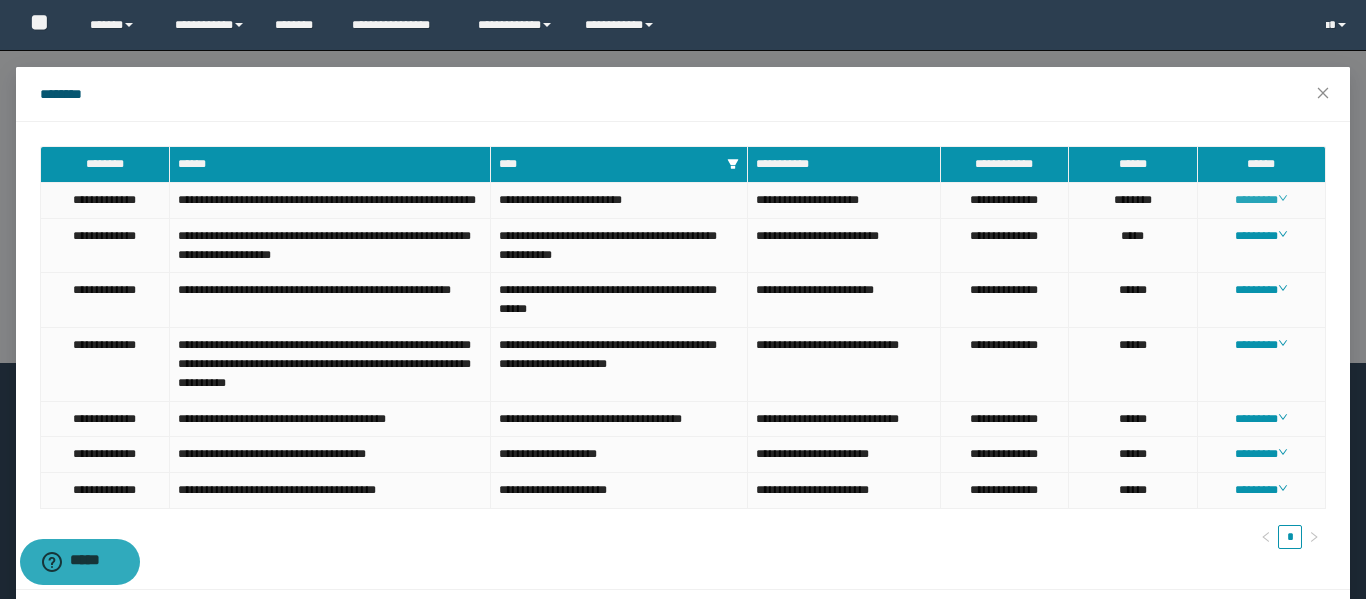 click on "********" at bounding box center [1261, 200] 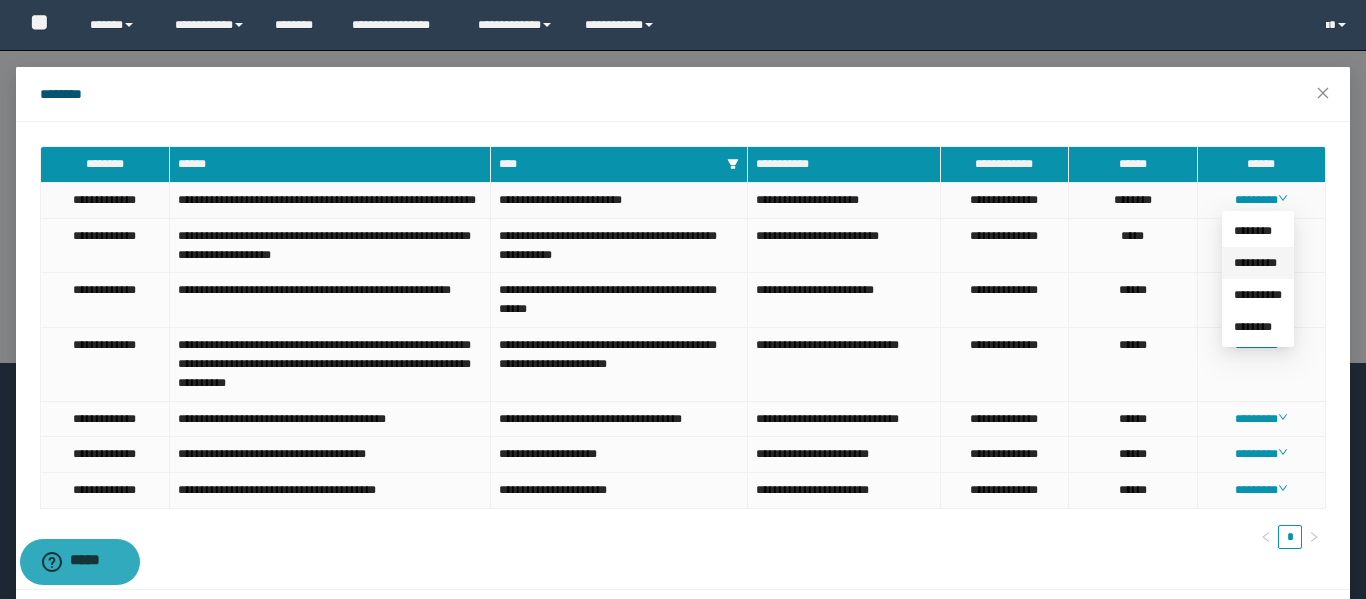 click on "*********" at bounding box center (1255, 263) 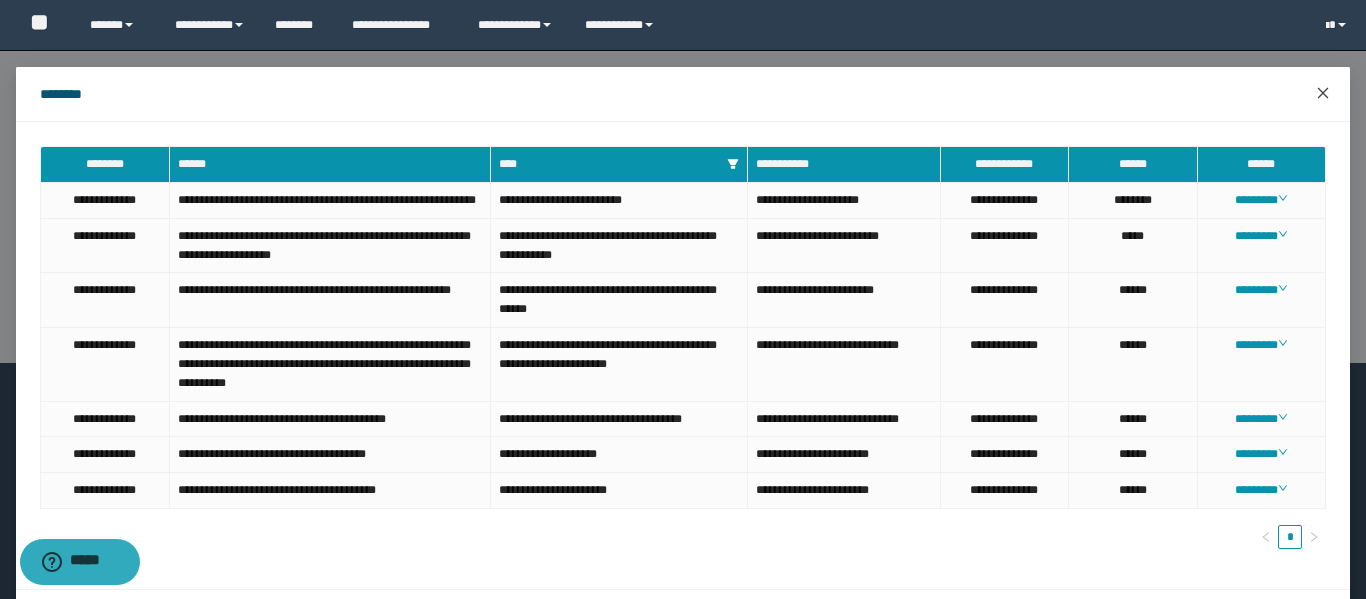 click 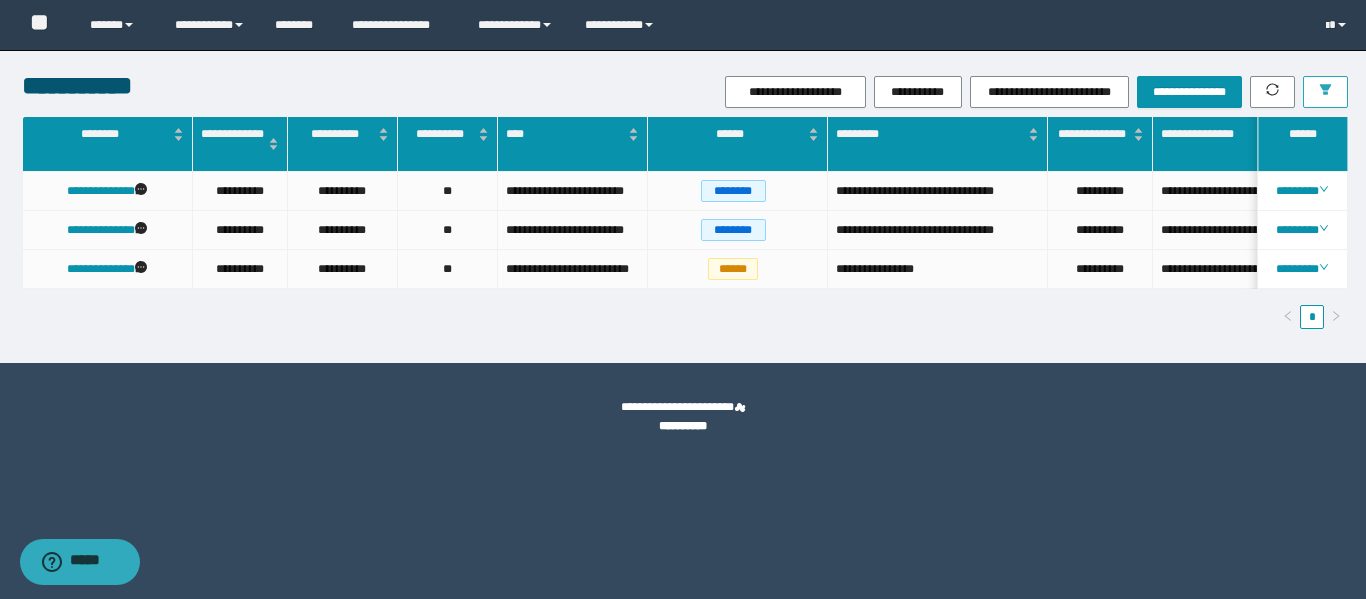 click 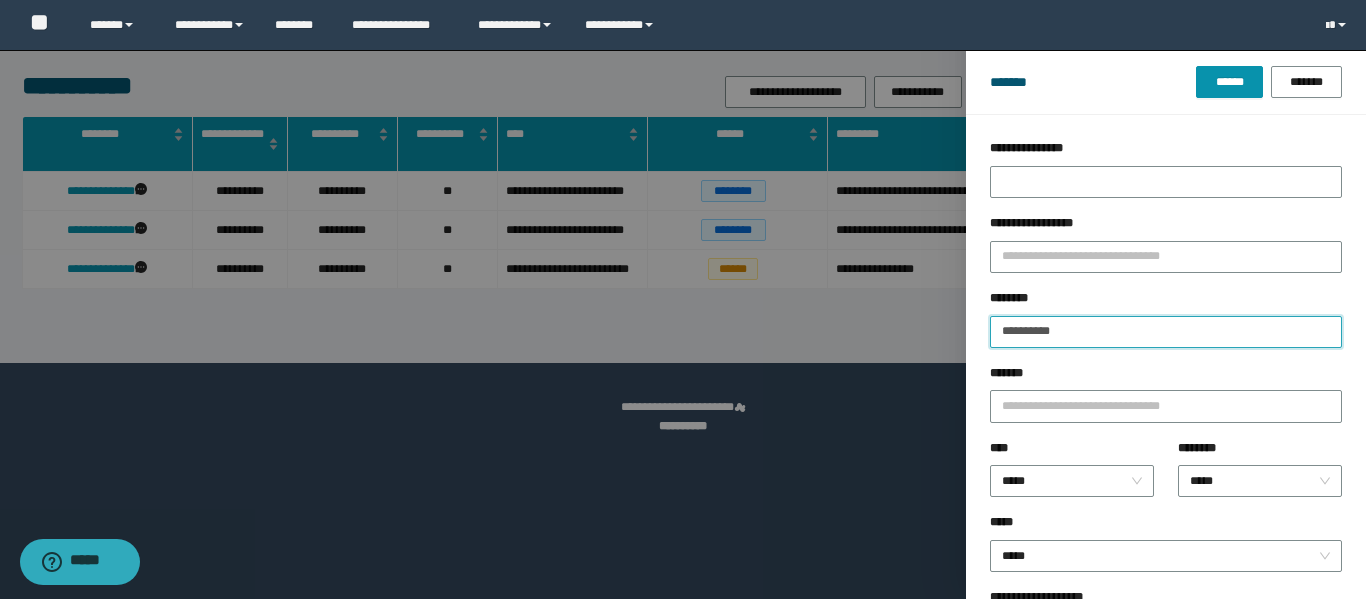 drag, startPoint x: 1113, startPoint y: 336, endPoint x: 882, endPoint y: 333, distance: 231.01949 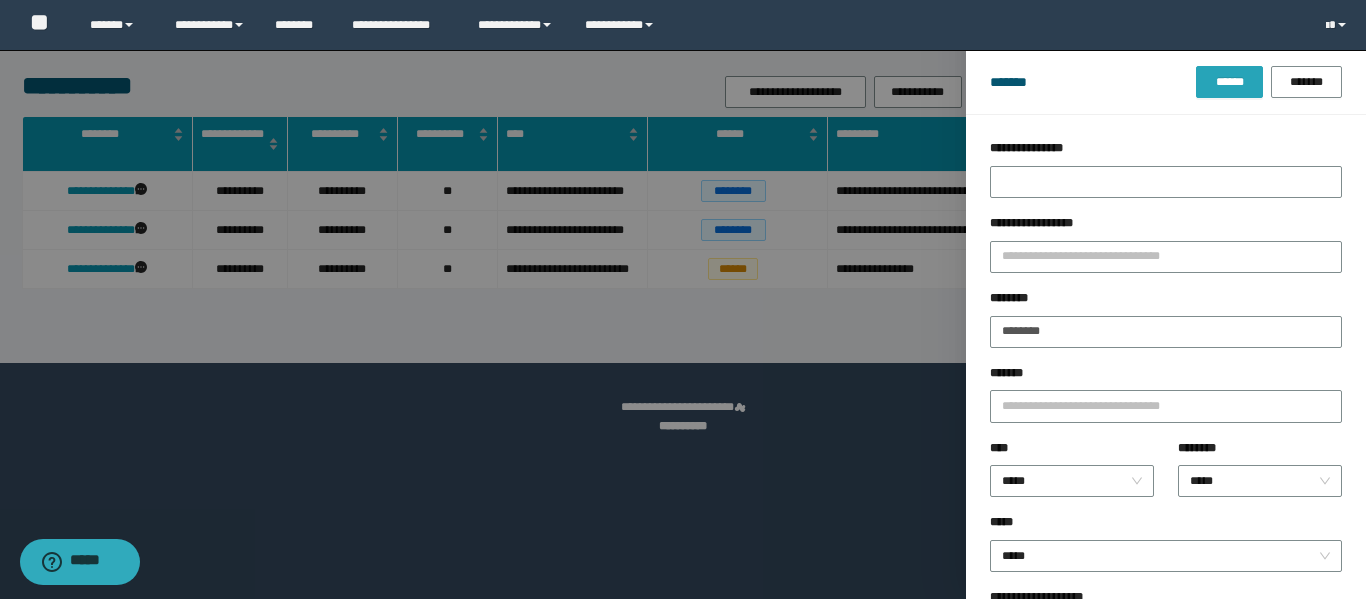 click on "******" at bounding box center (1229, 82) 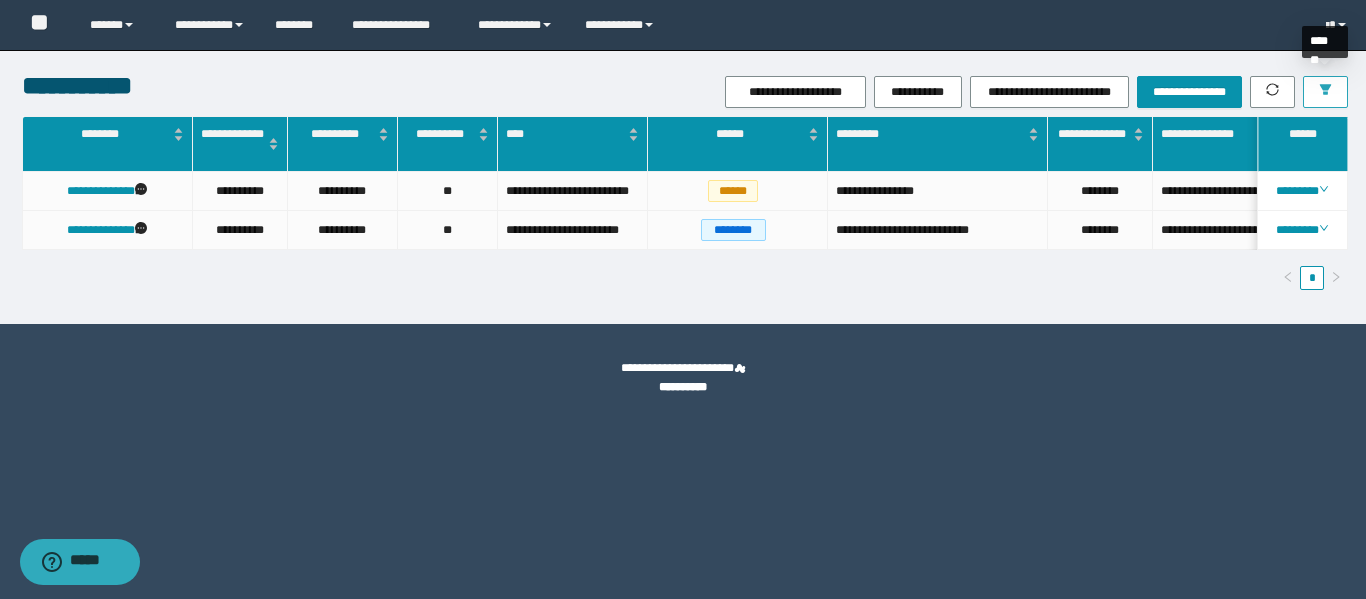 click at bounding box center (1325, 92) 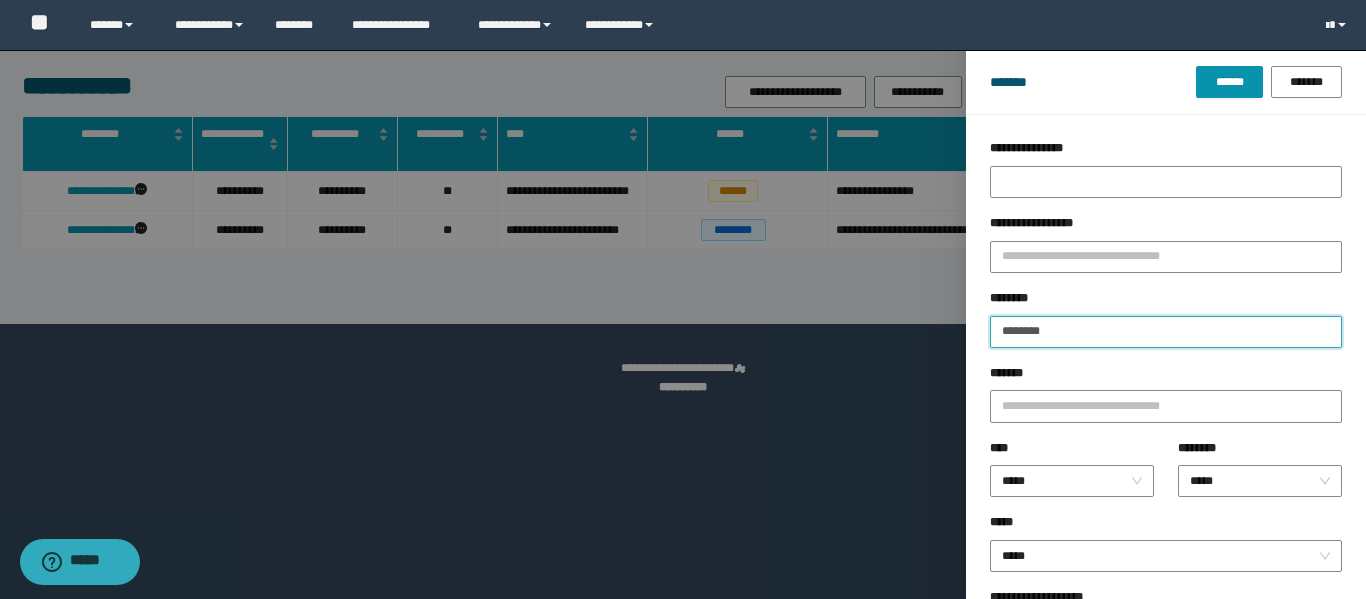 drag, startPoint x: 1112, startPoint y: 340, endPoint x: 903, endPoint y: 350, distance: 209.2391 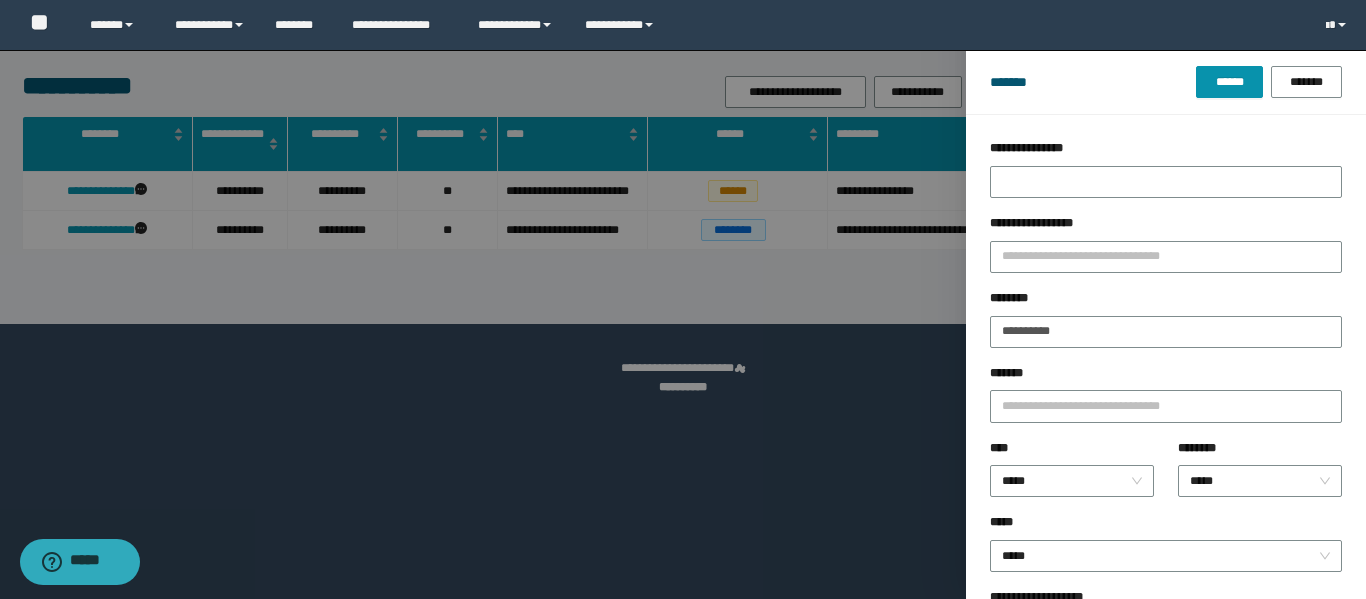 click on "******* ****** *******" at bounding box center [1166, 82] 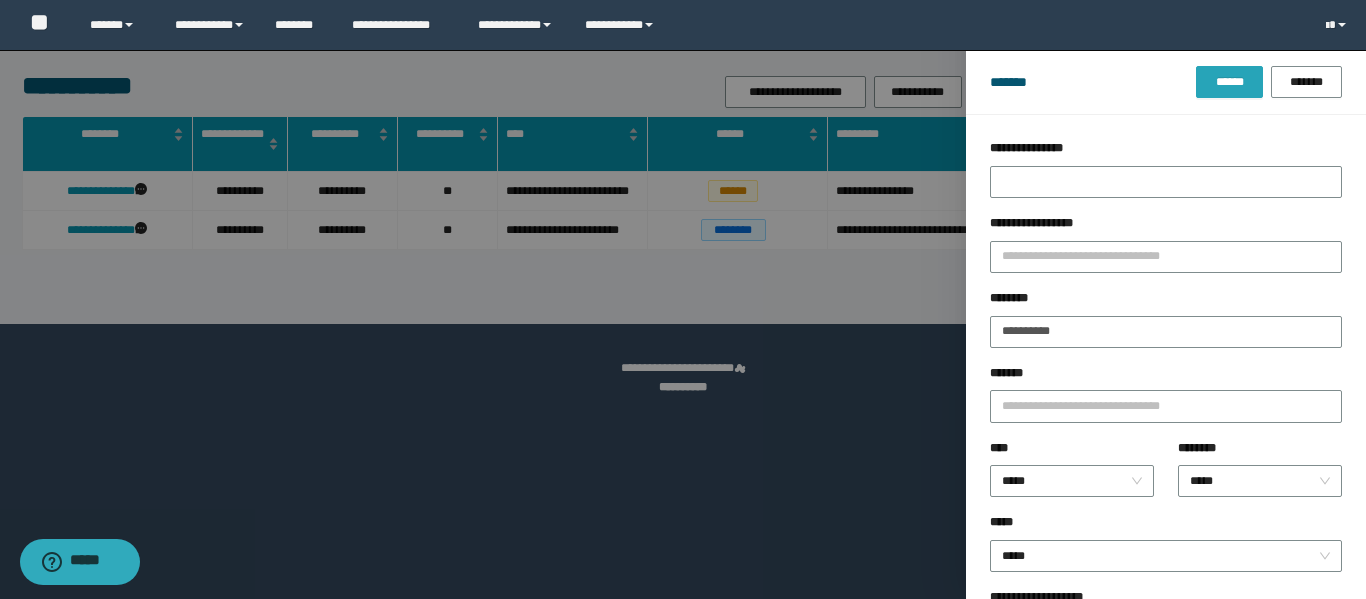 click on "******" at bounding box center (1229, 82) 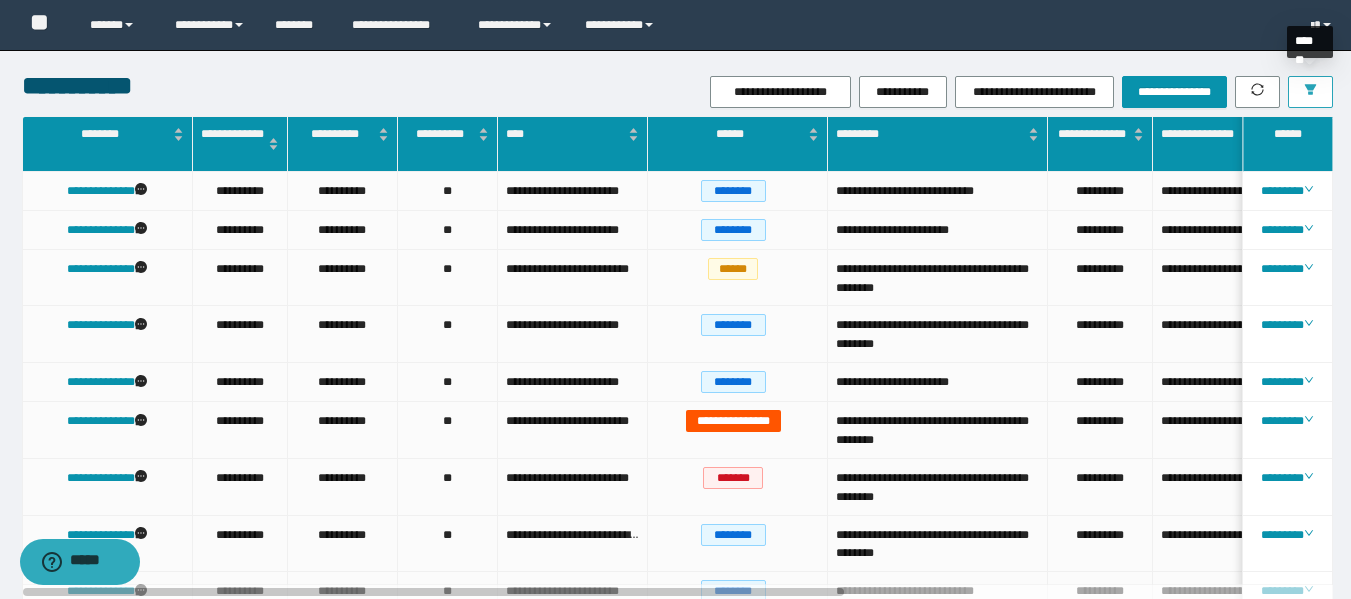 click at bounding box center (1310, 92) 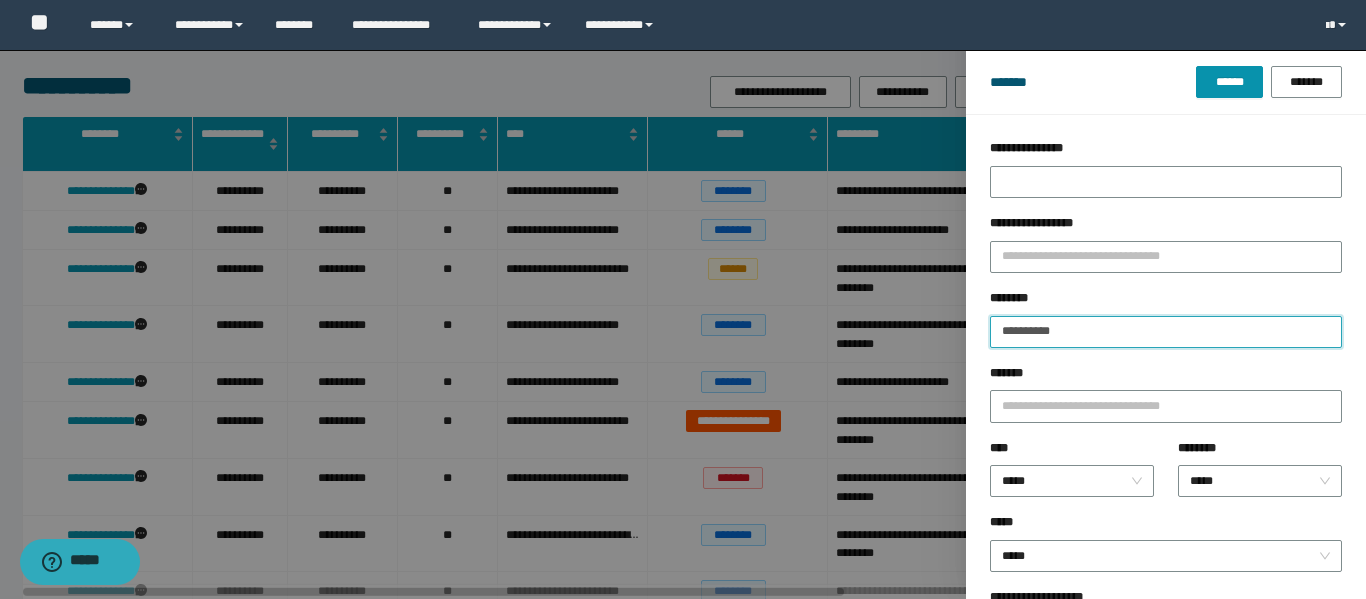 drag, startPoint x: 1078, startPoint y: 326, endPoint x: 803, endPoint y: 311, distance: 275.40878 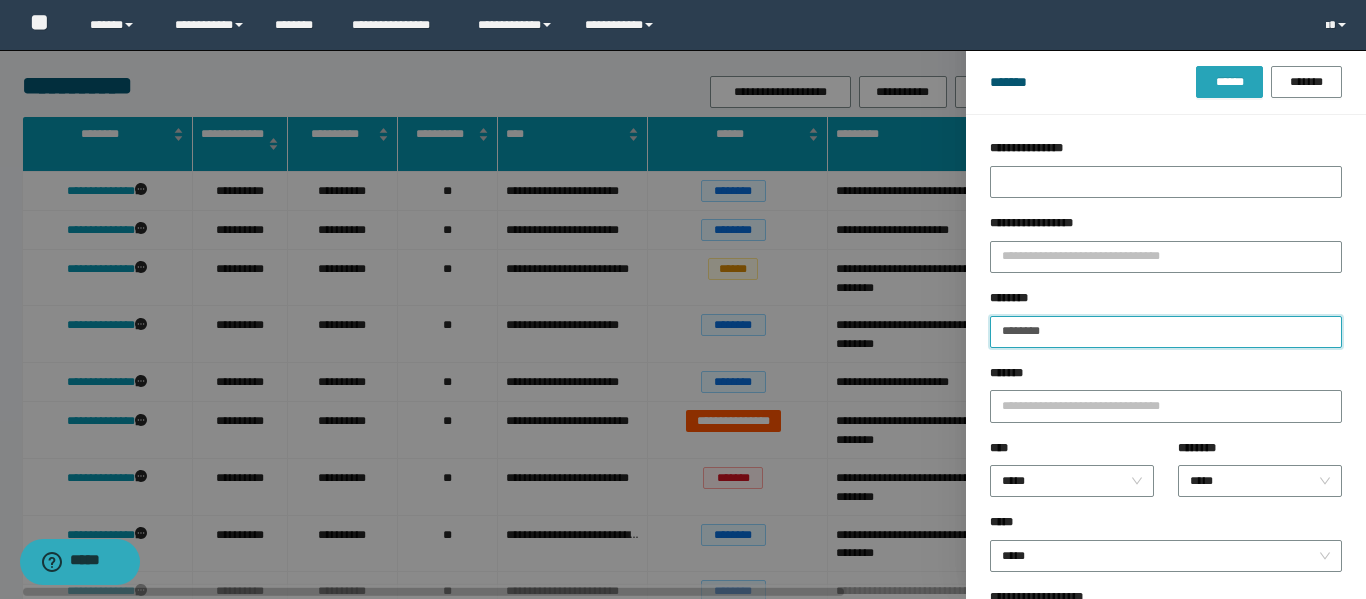 type on "********" 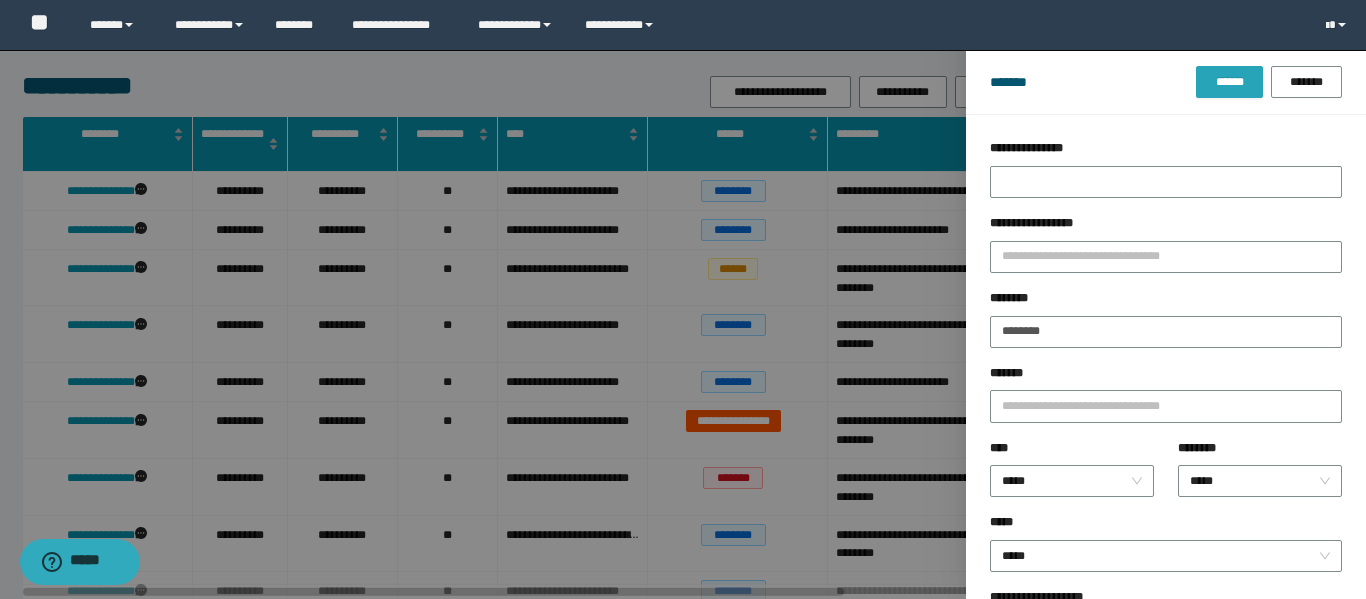 click on "******" at bounding box center (1229, 82) 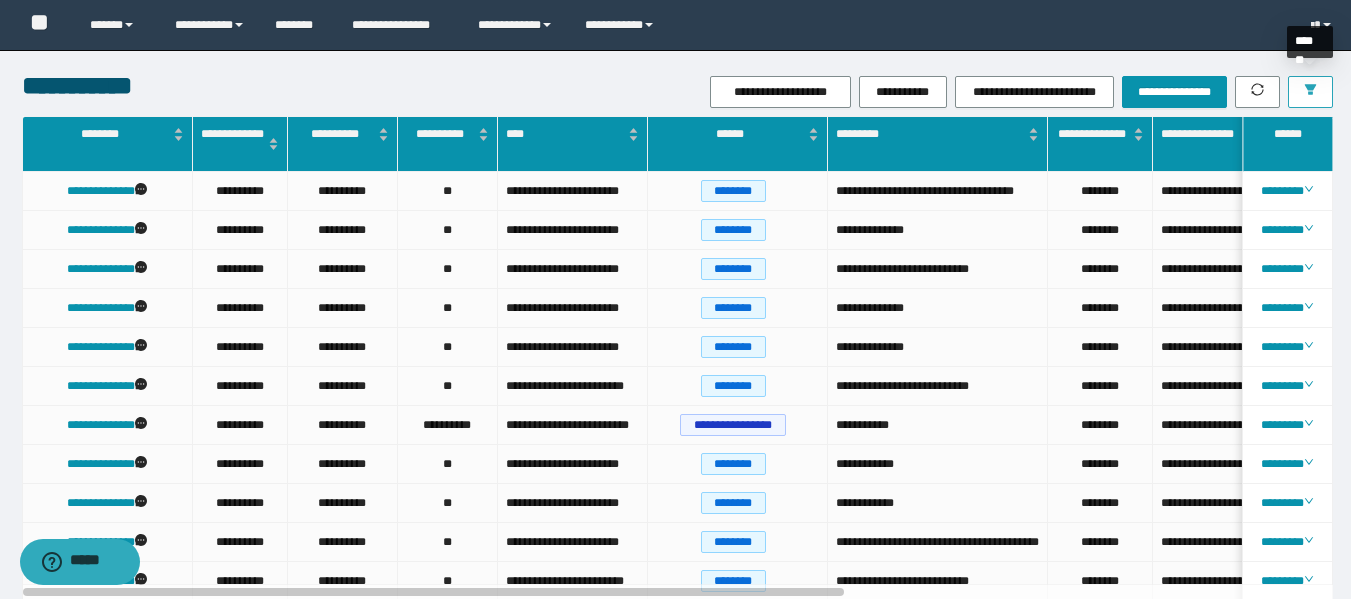 click at bounding box center [1310, 92] 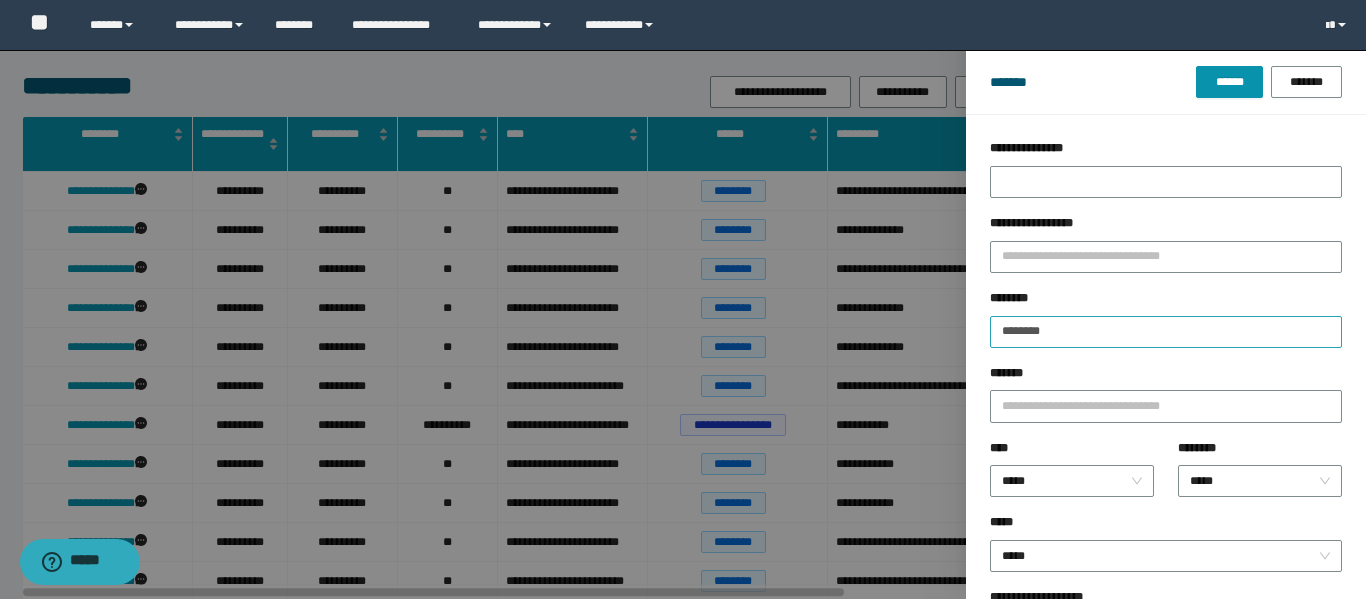 drag, startPoint x: 1091, startPoint y: 312, endPoint x: 1022, endPoint y: 343, distance: 75.643906 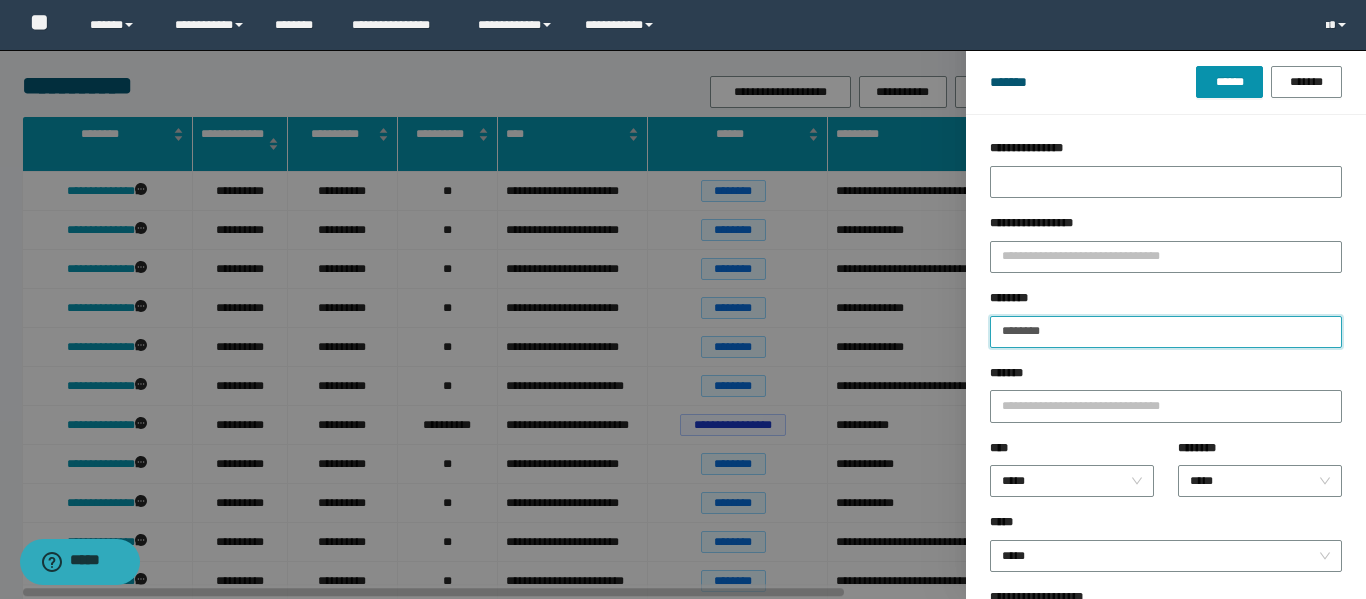 drag, startPoint x: 1089, startPoint y: 332, endPoint x: 743, endPoint y: 325, distance: 346.0708 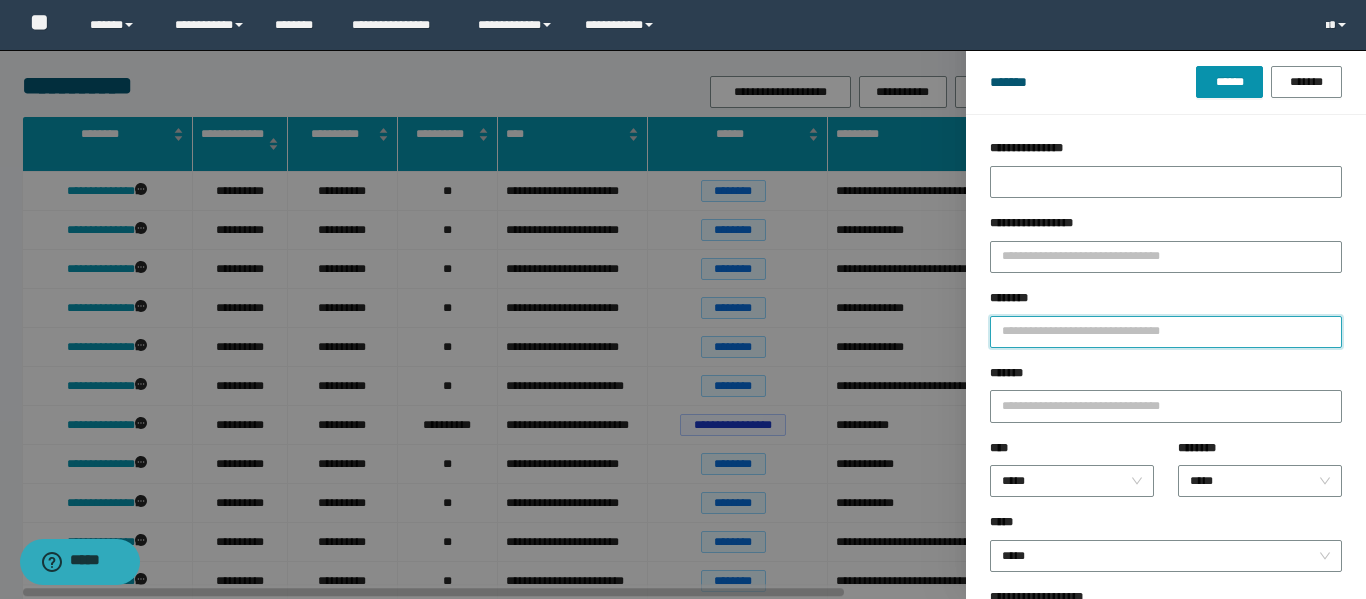paste on "********" 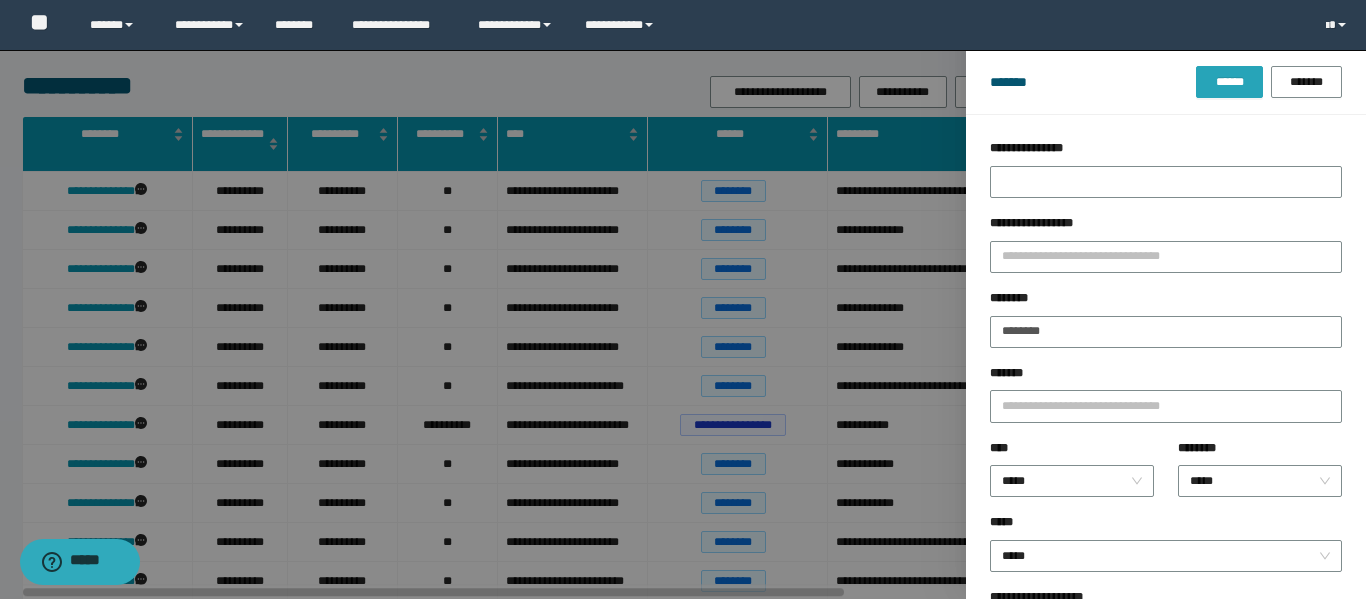 click on "******" at bounding box center (1229, 82) 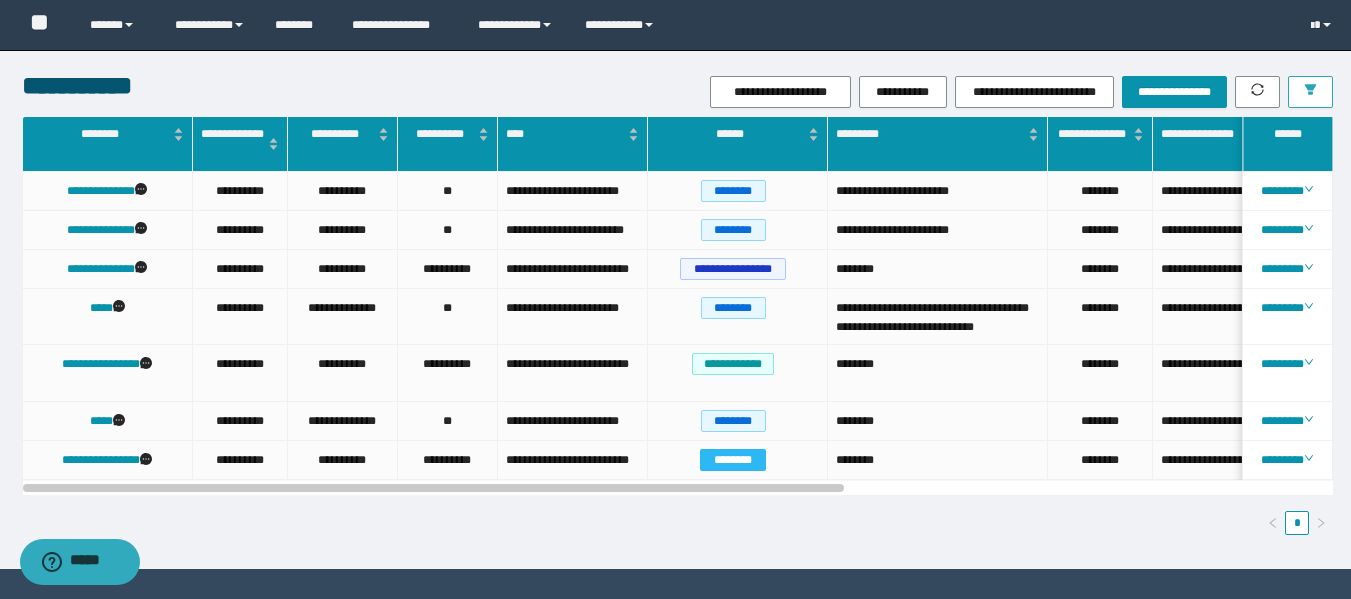 click at bounding box center [1310, 92] 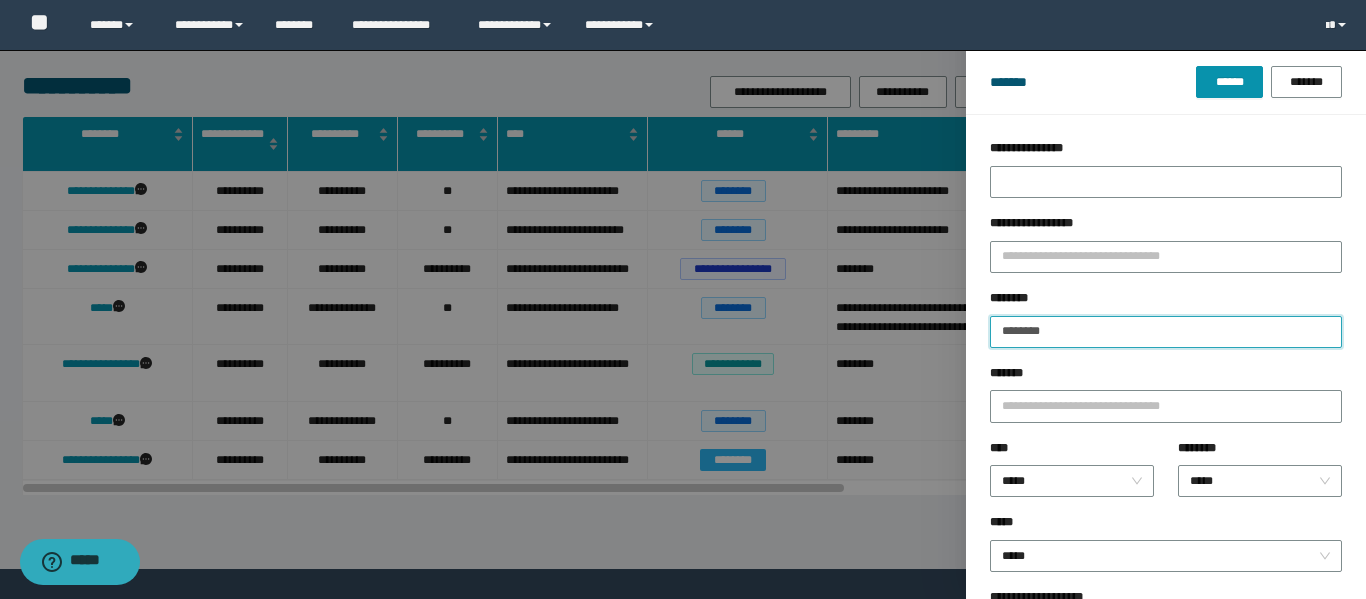 drag, startPoint x: 1071, startPoint y: 344, endPoint x: 883, endPoint y: 307, distance: 191.60637 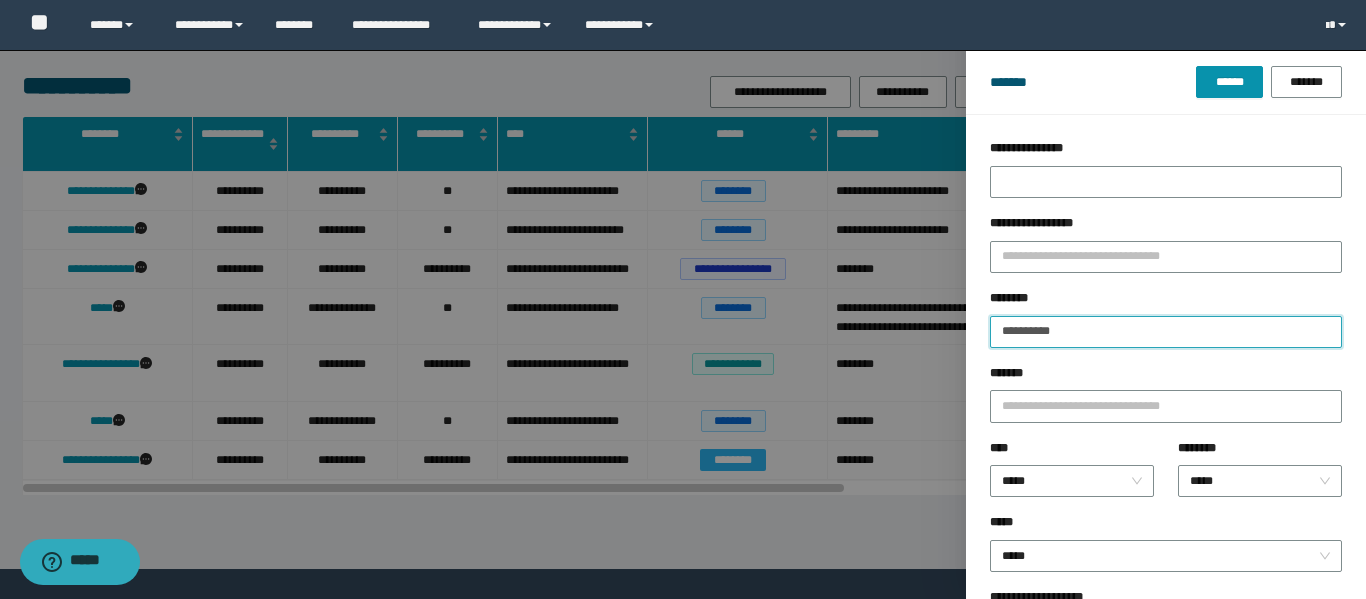 type on "**********" 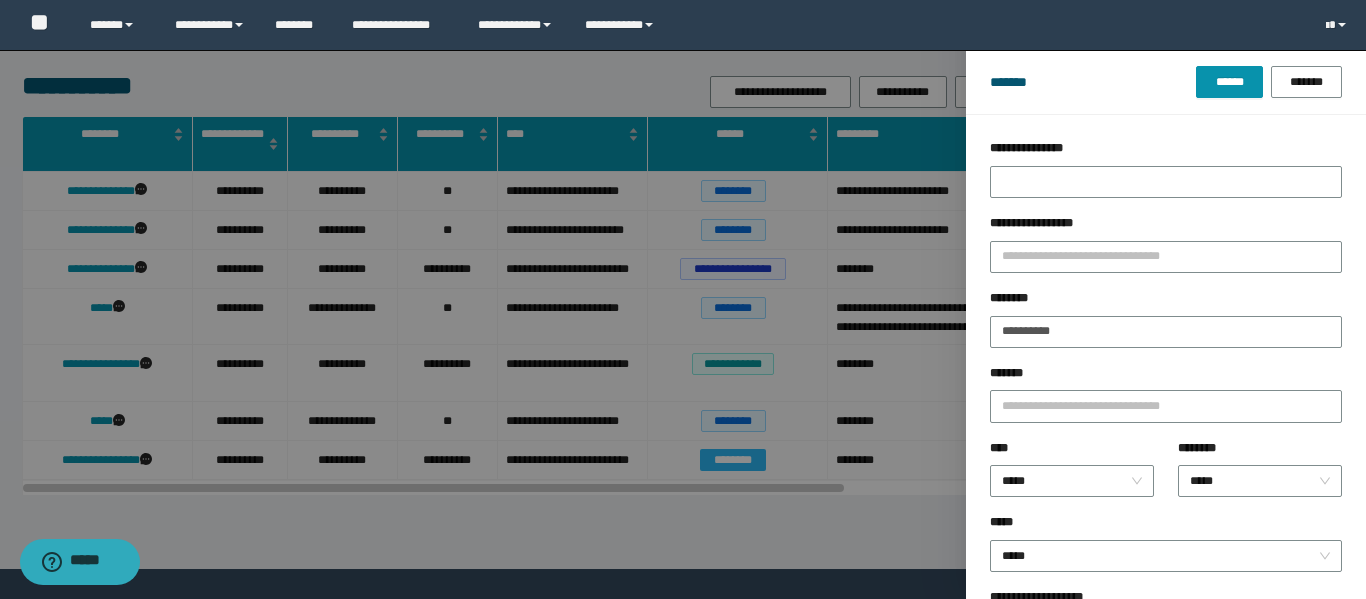 click on "******* ****** *******" at bounding box center (1166, 82) 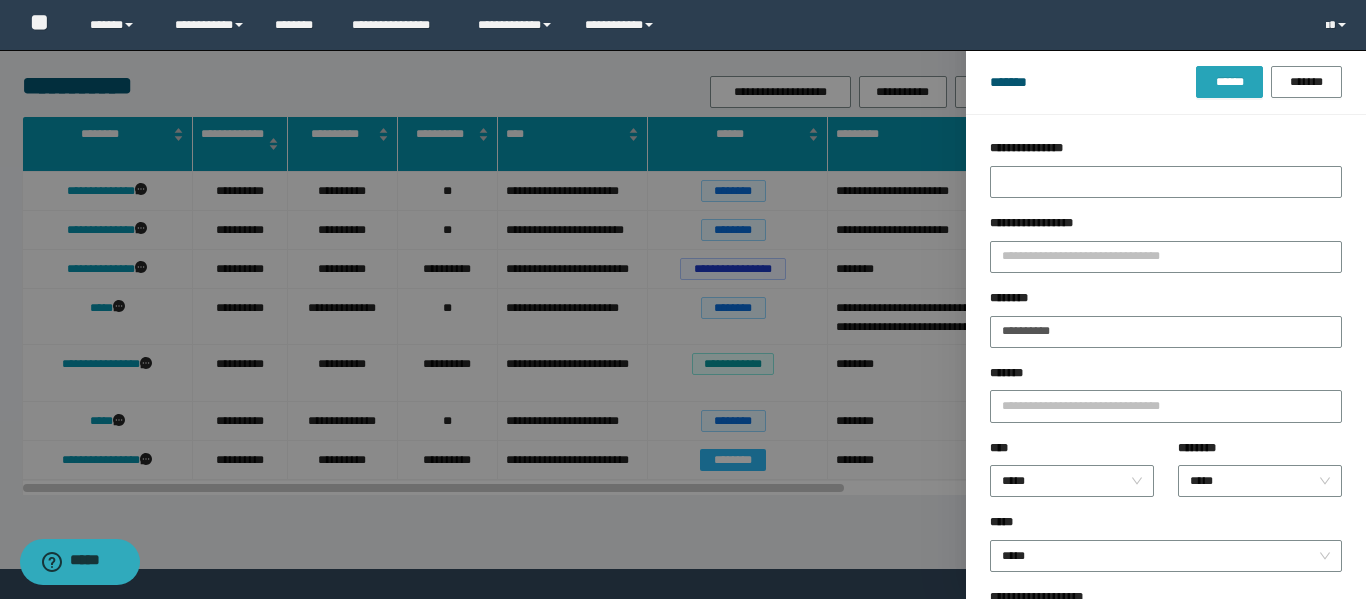 click on "******" at bounding box center [1229, 82] 